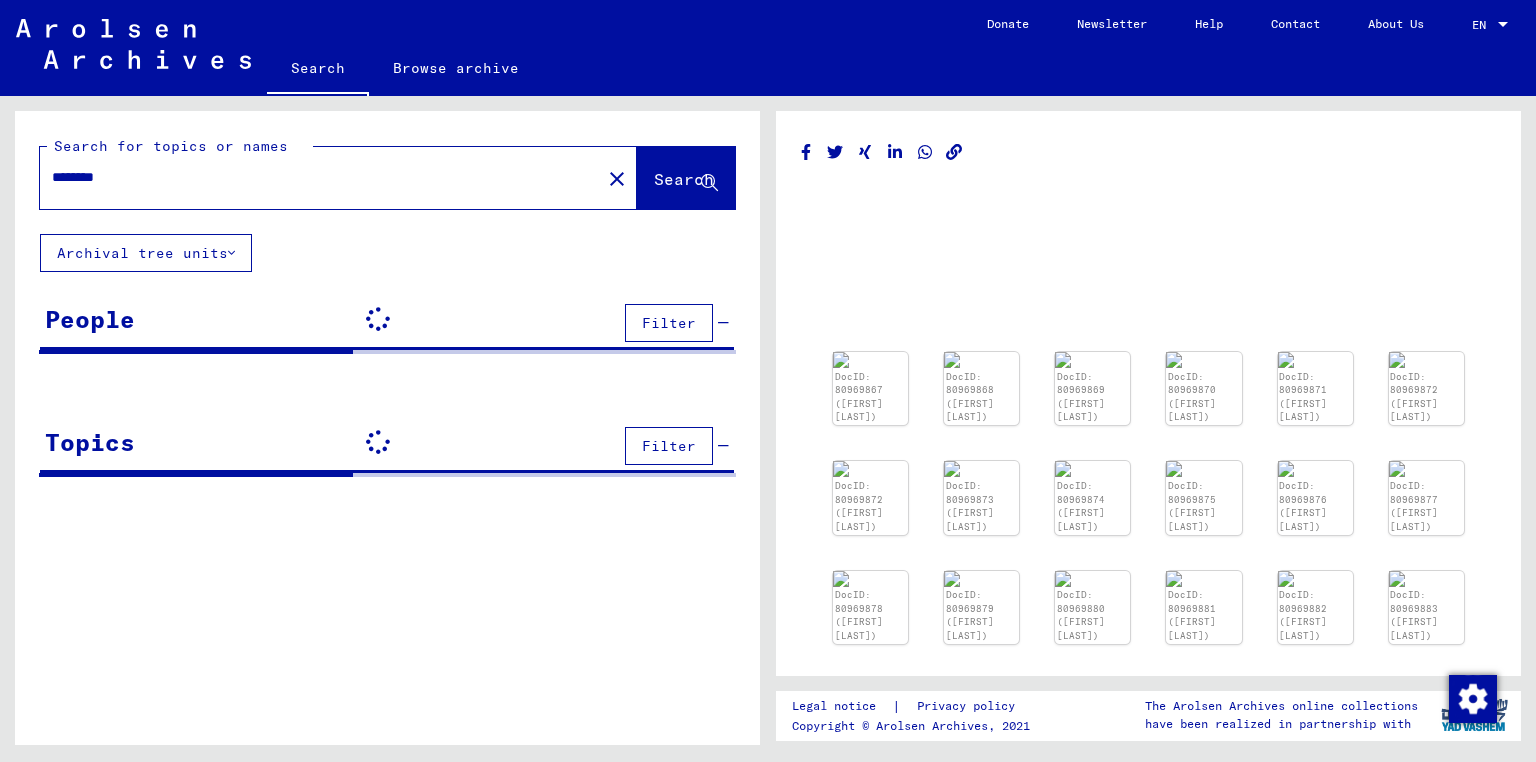 scroll, scrollTop: 0, scrollLeft: 0, axis: both 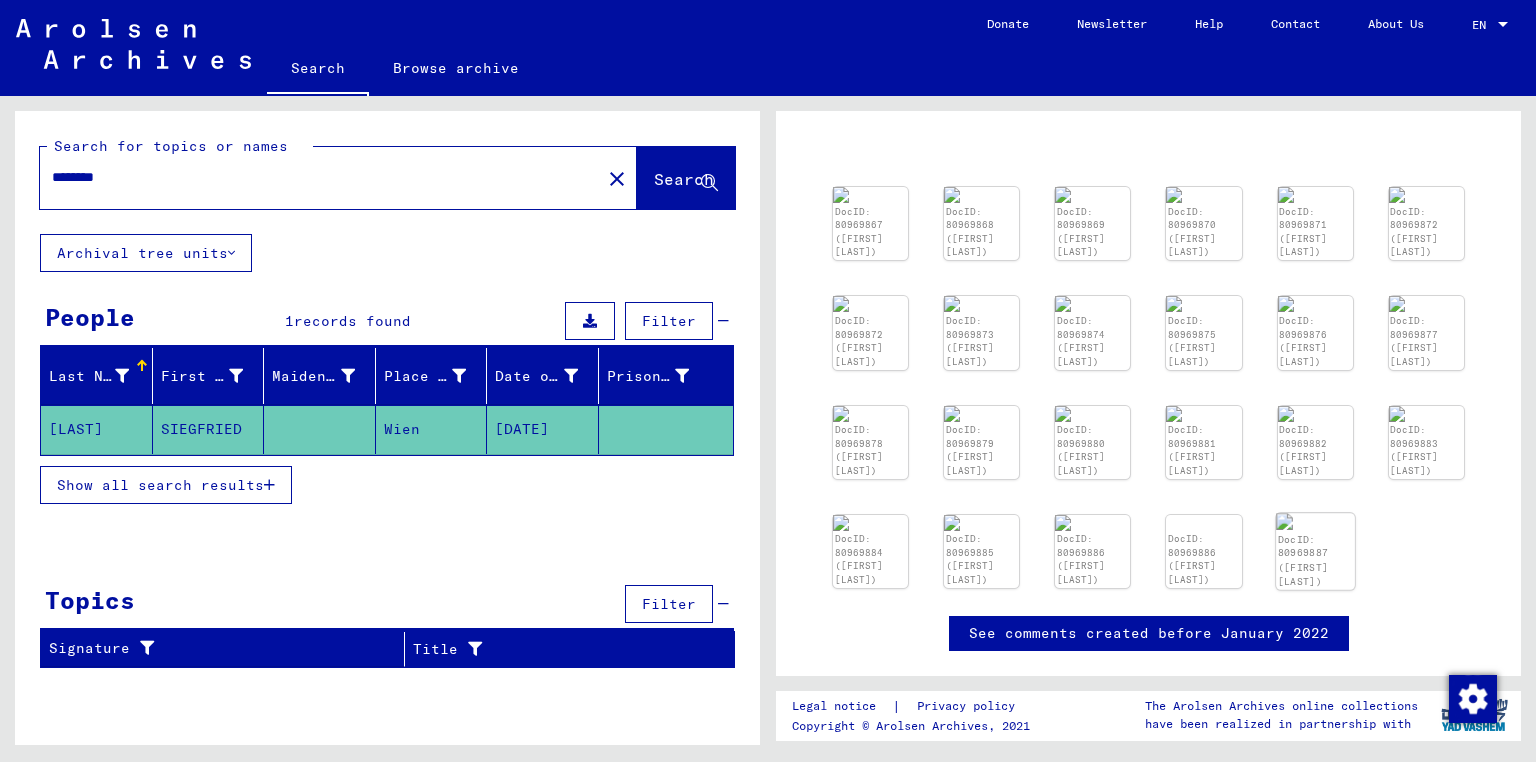 click at bounding box center [870, 195] 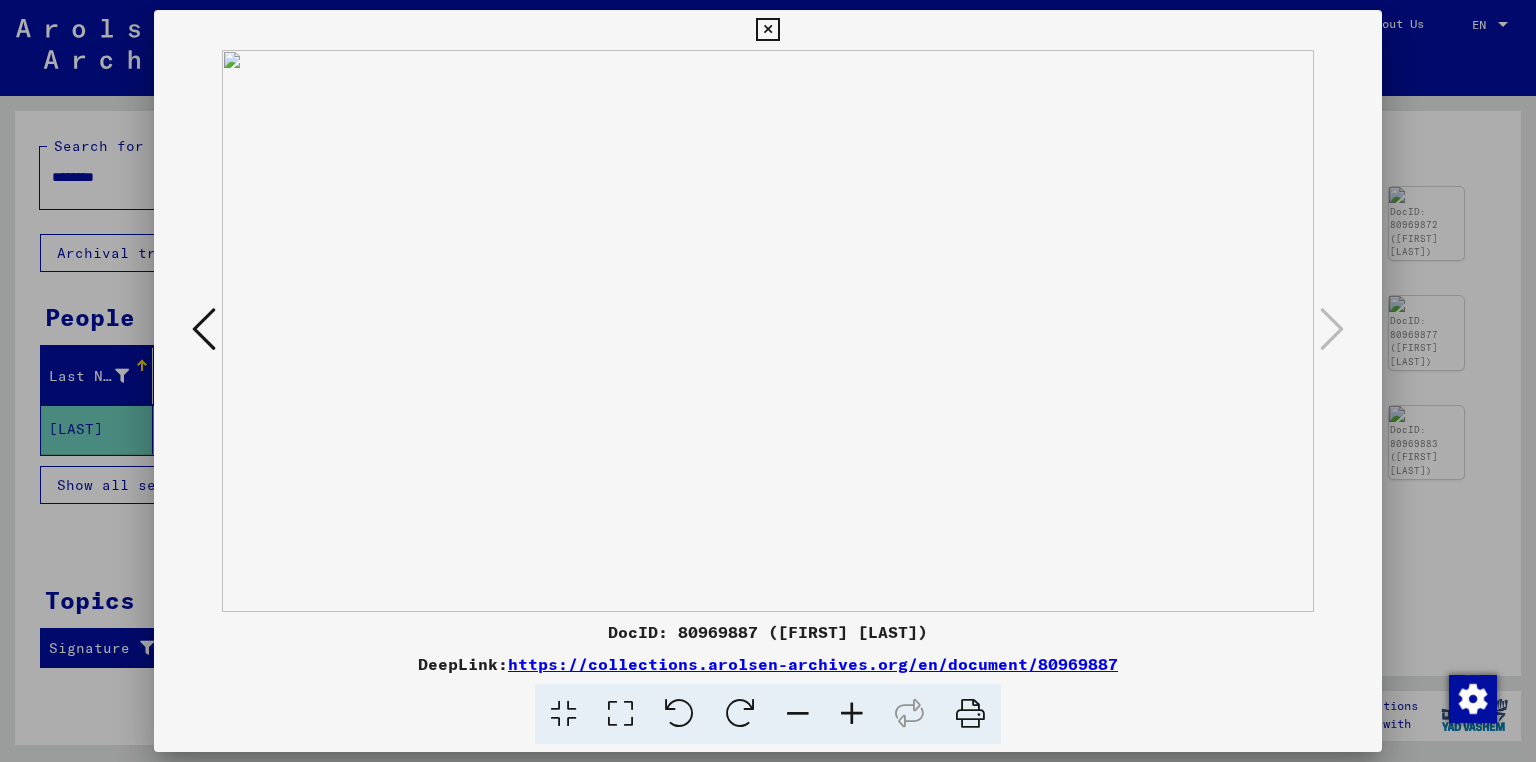 click at bounding box center [204, 329] 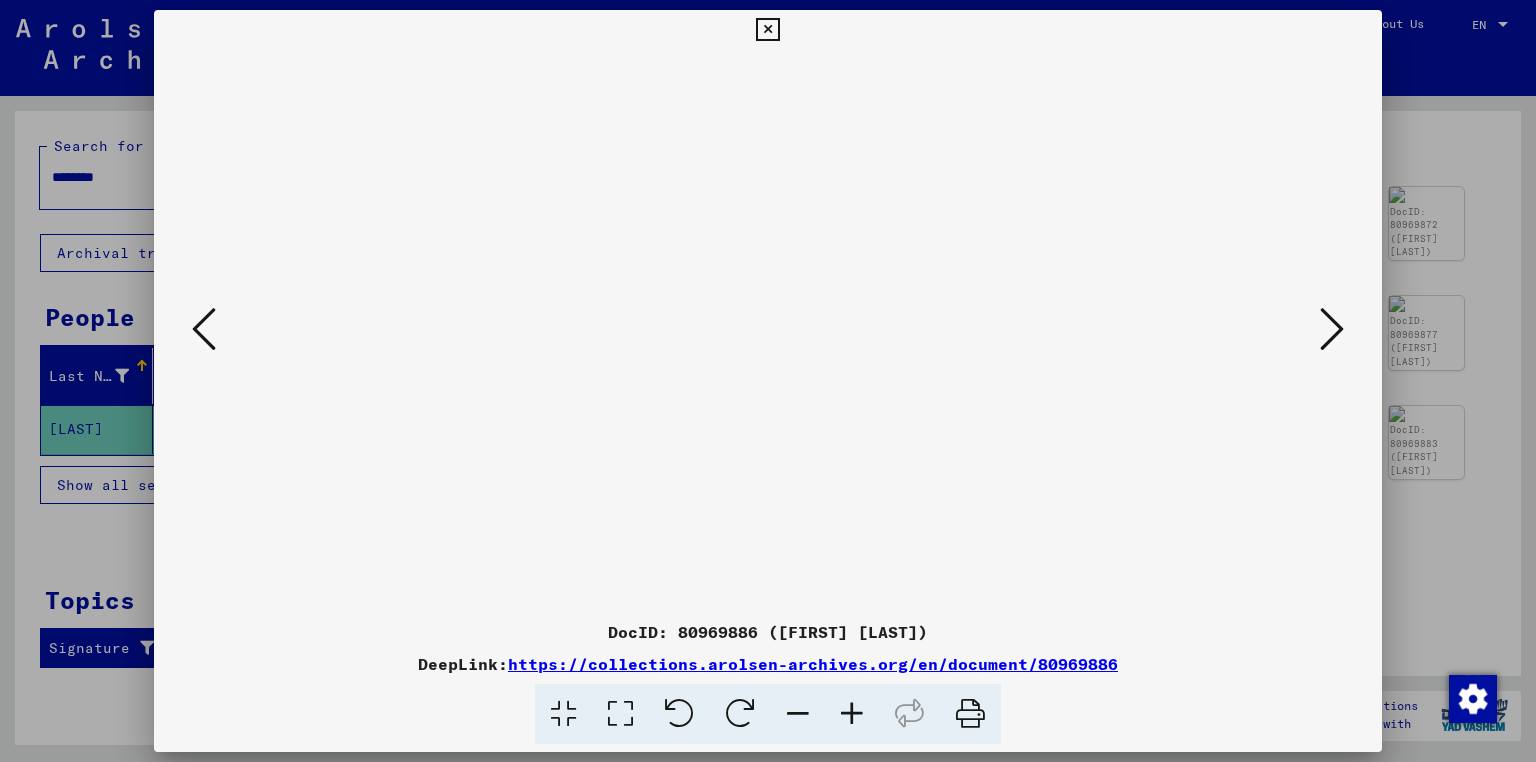 click at bounding box center (204, 329) 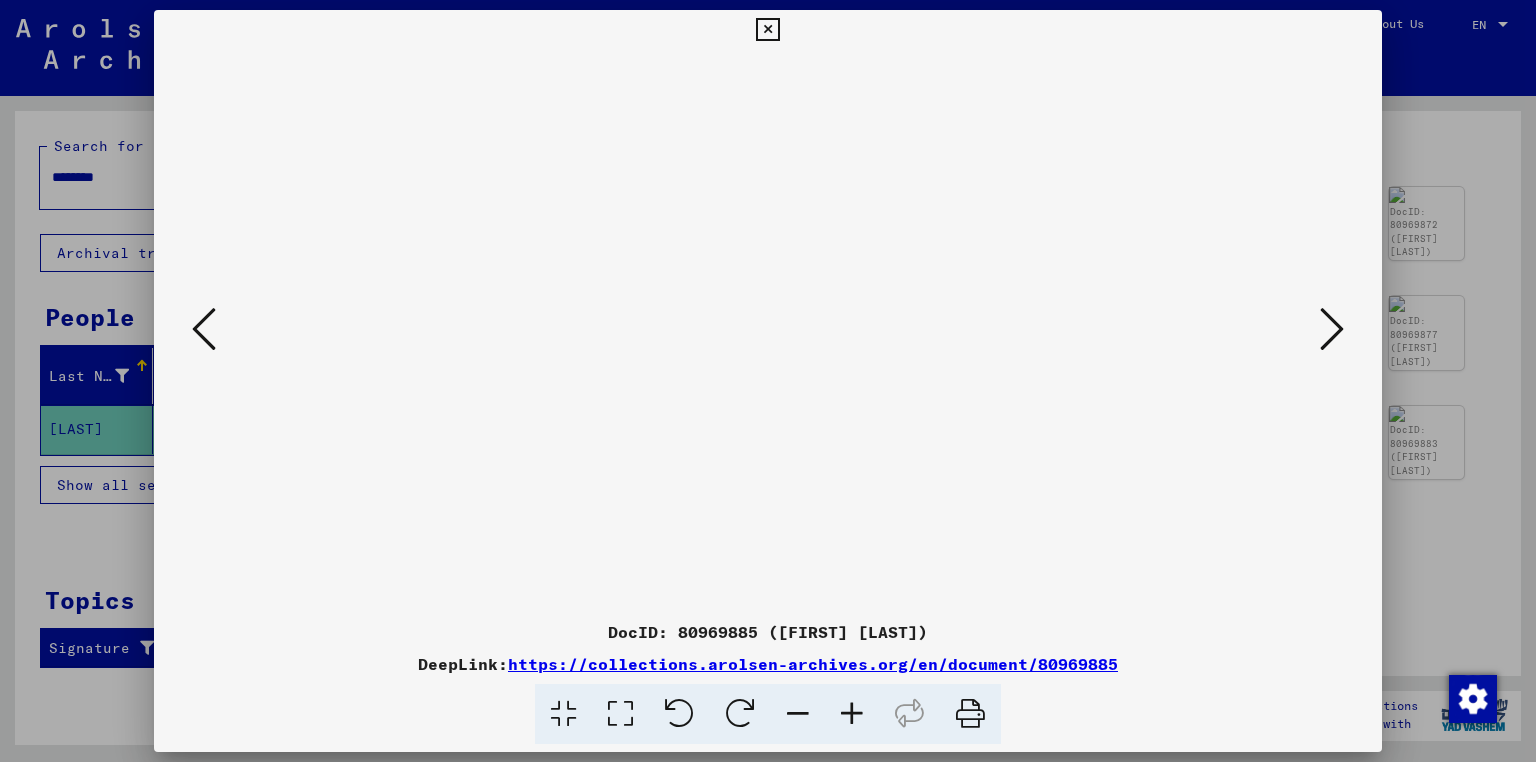 click at bounding box center [204, 329] 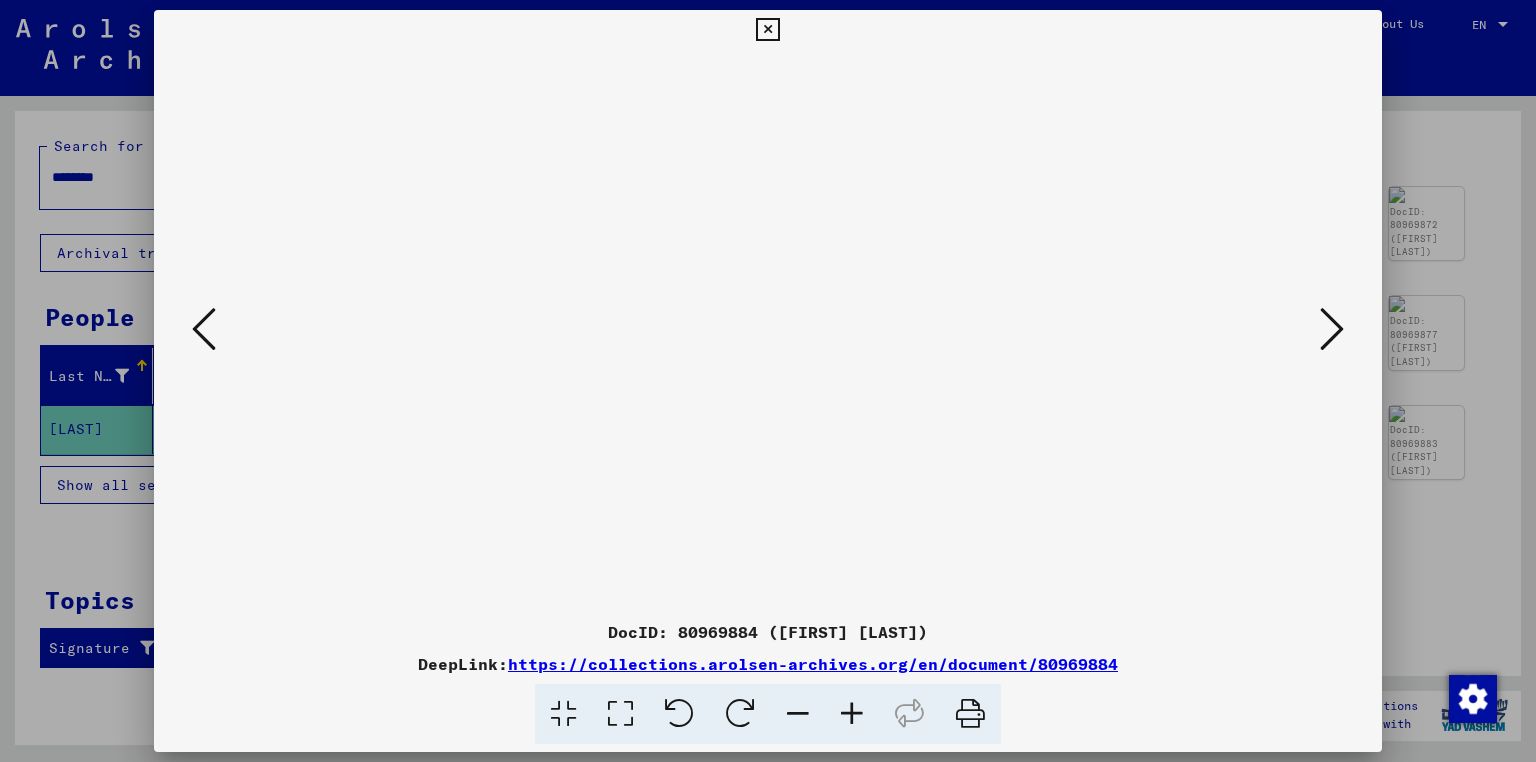 click at bounding box center (204, 329) 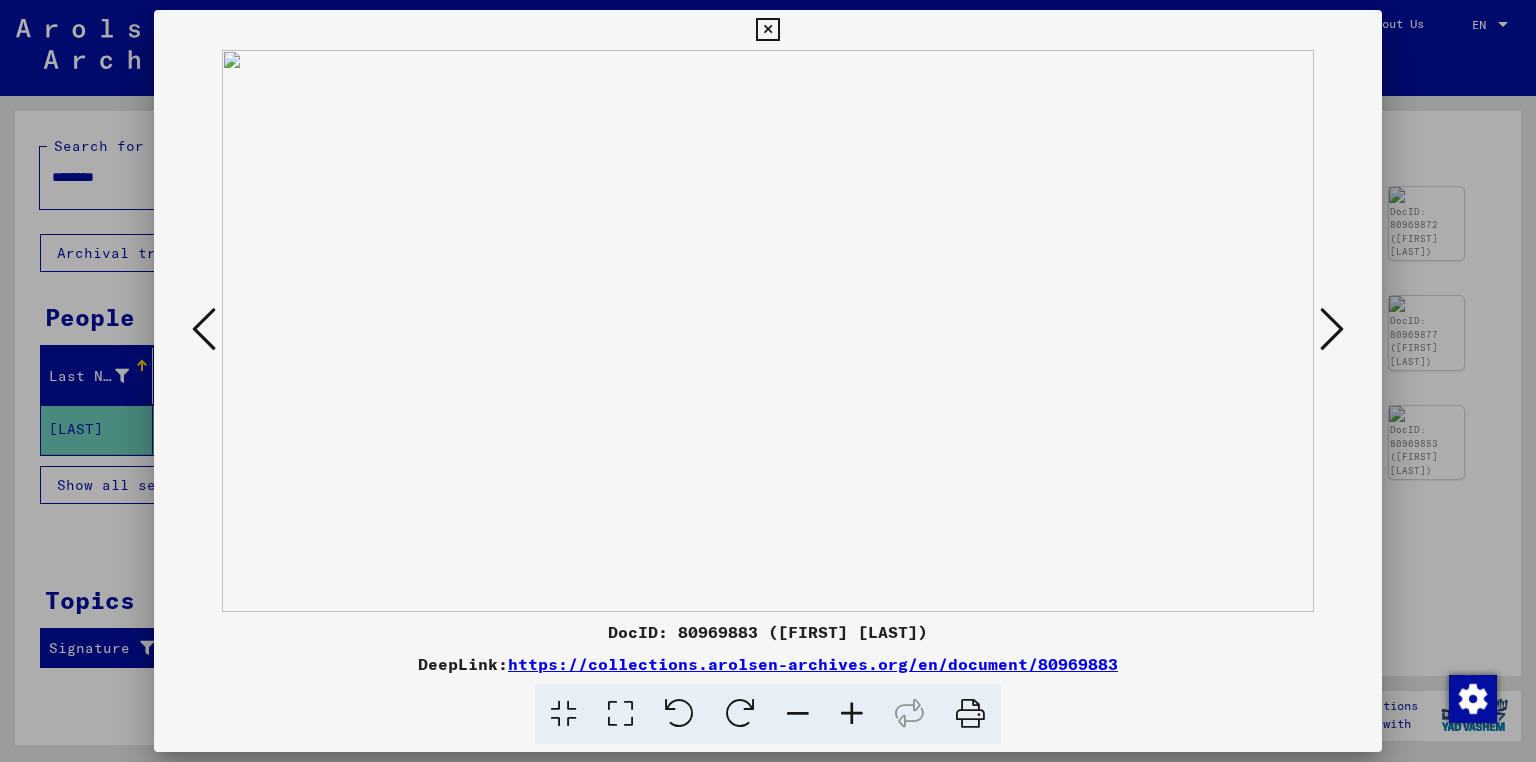 click at bounding box center (204, 329) 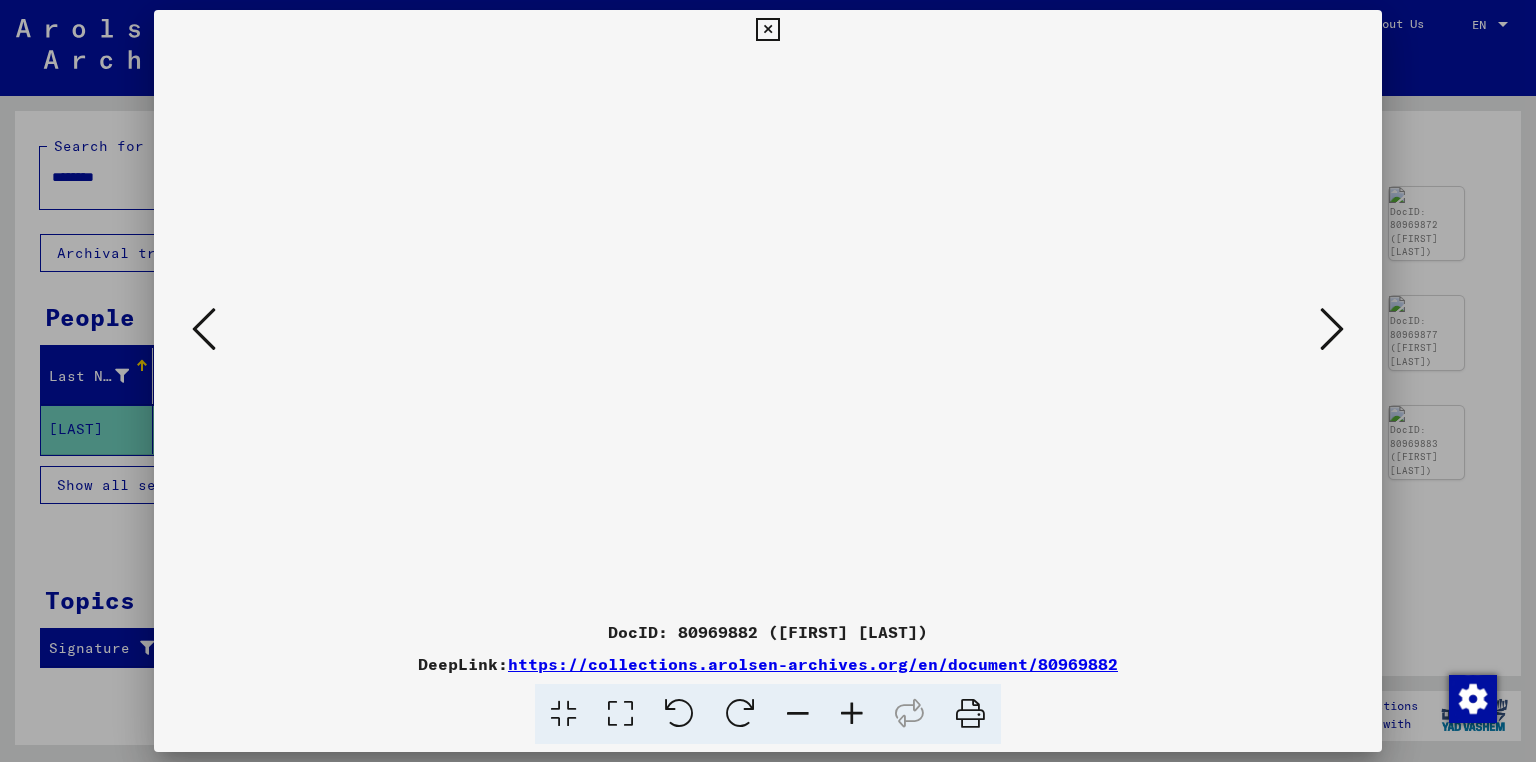 click at bounding box center [204, 329] 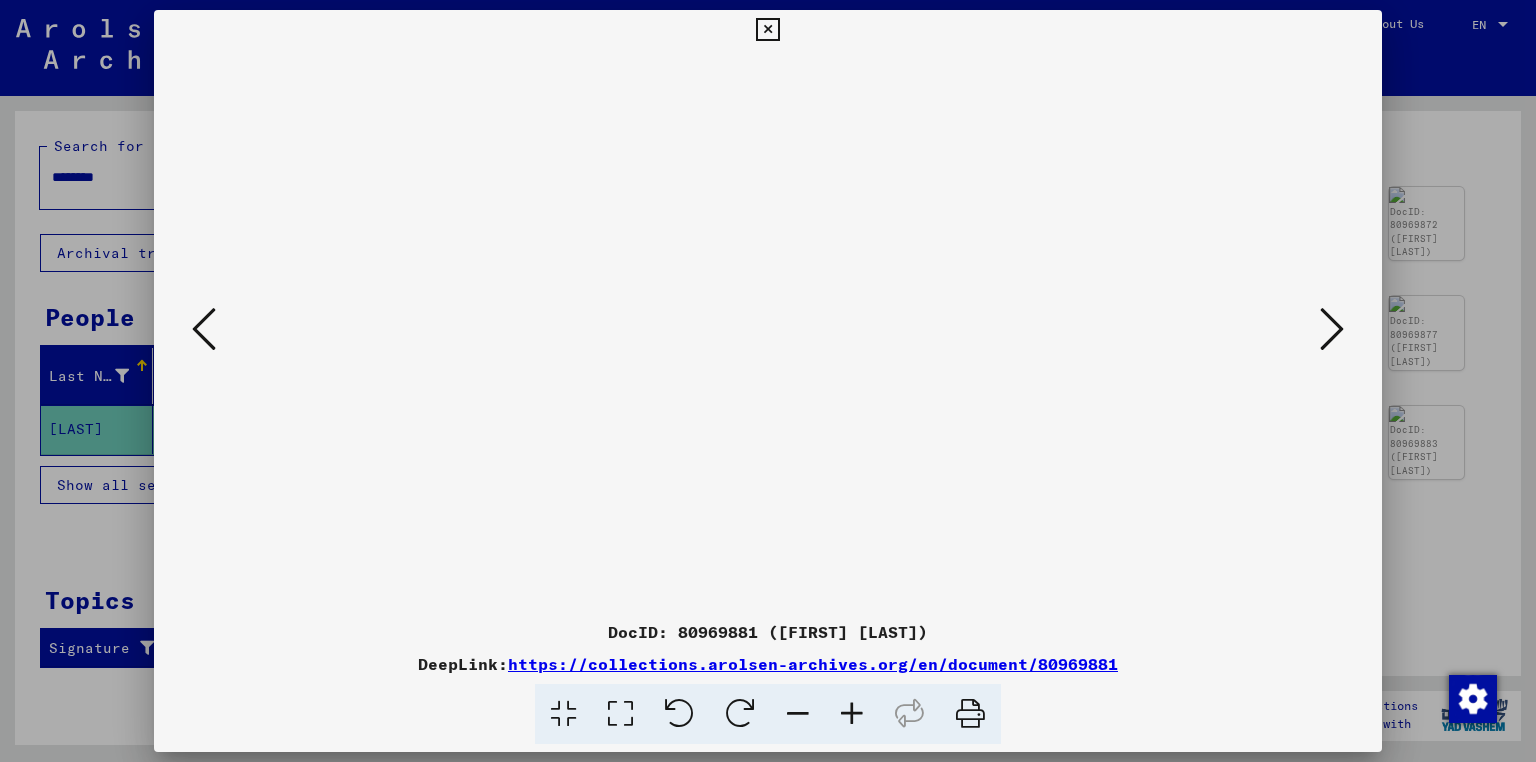 click at bounding box center [204, 329] 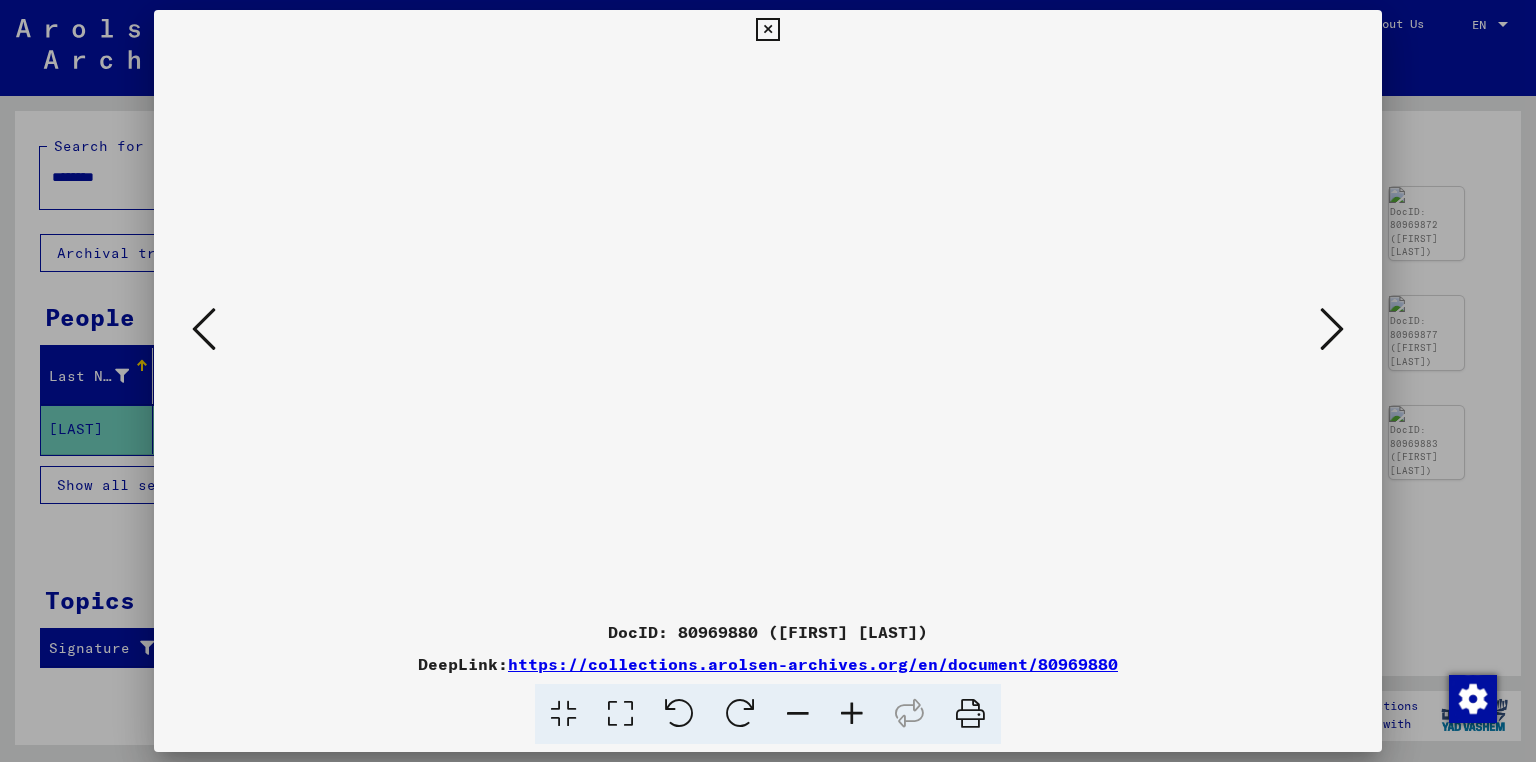 click at bounding box center (204, 329) 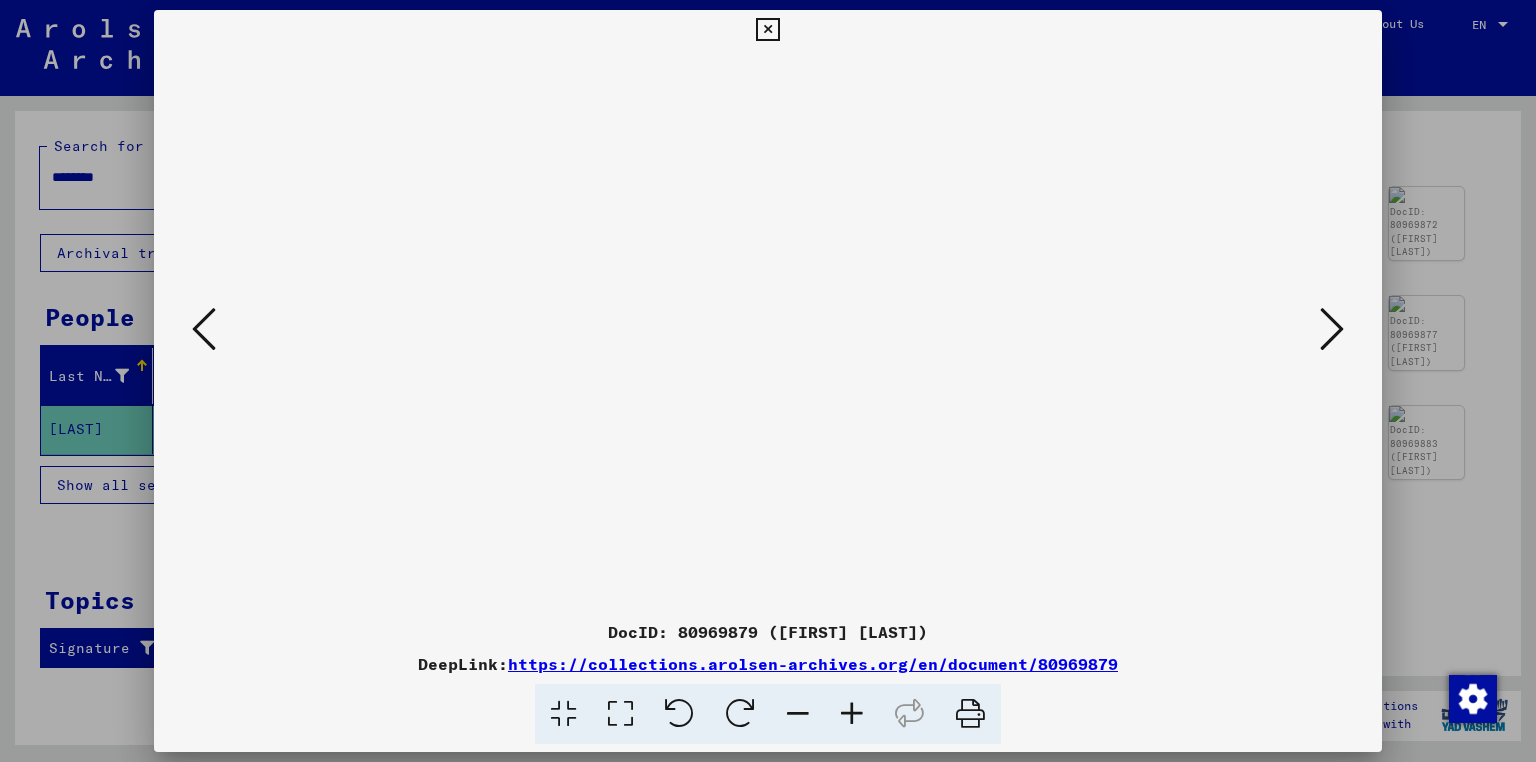click at bounding box center (204, 329) 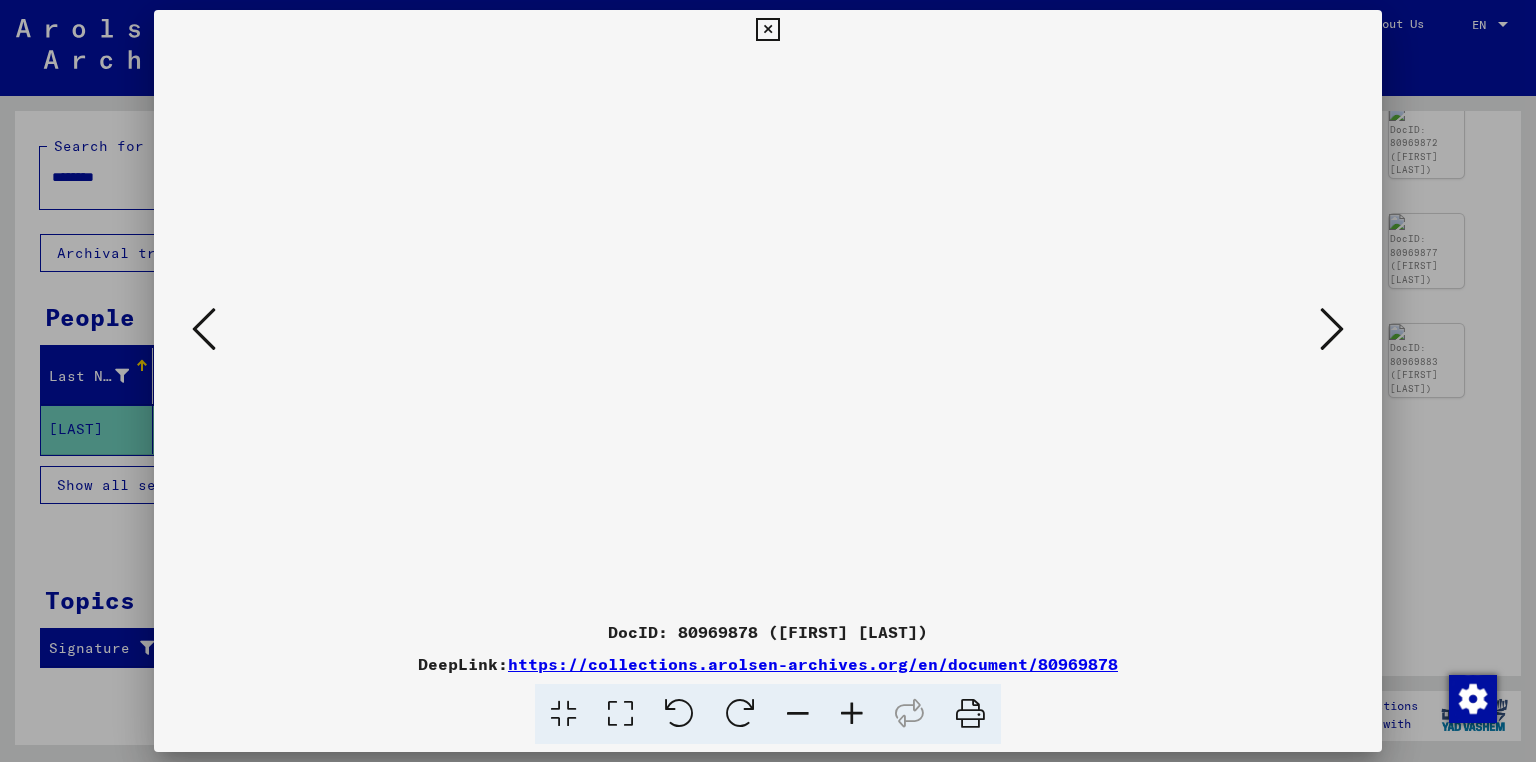 click at bounding box center (204, 329) 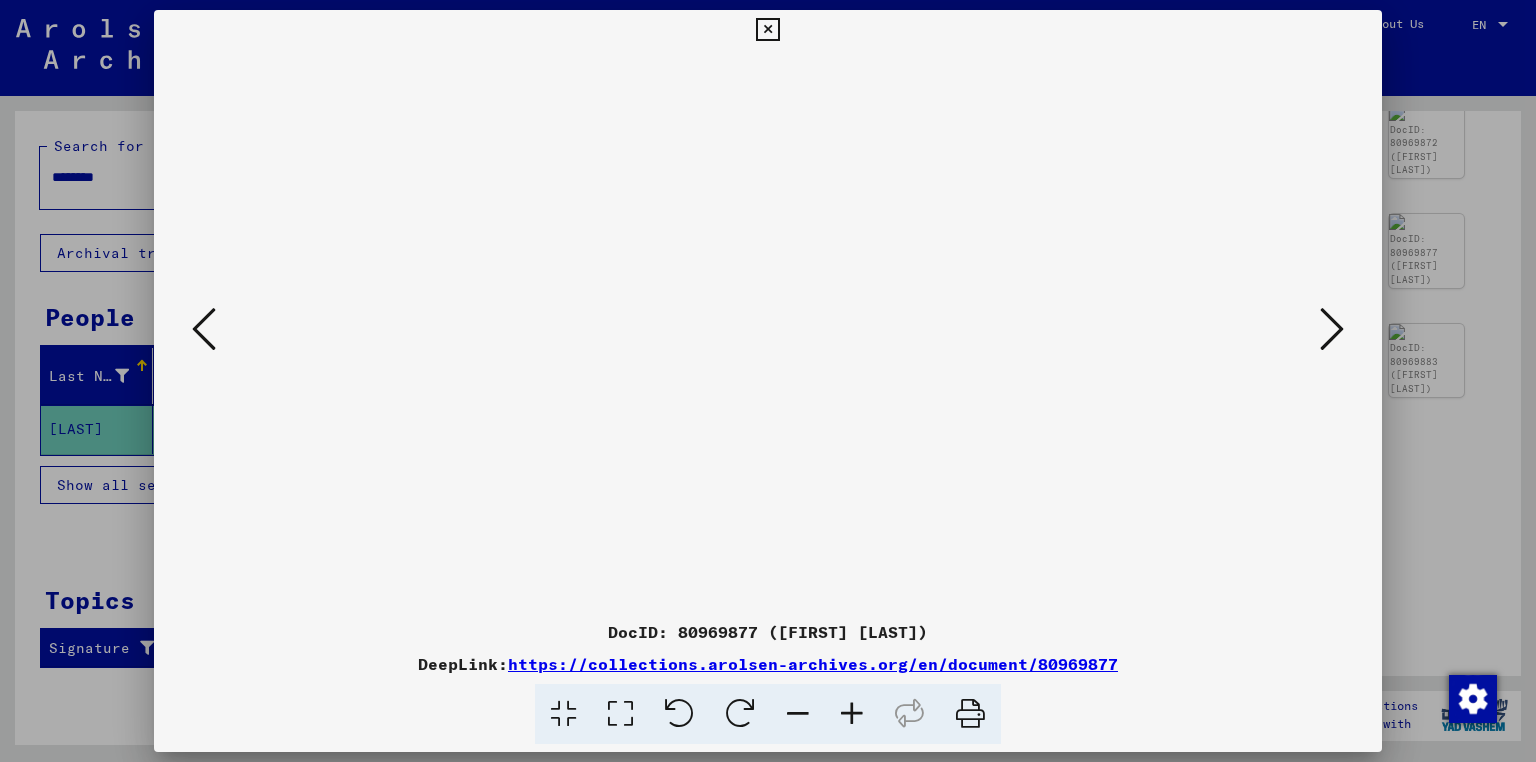 click at bounding box center [204, 329] 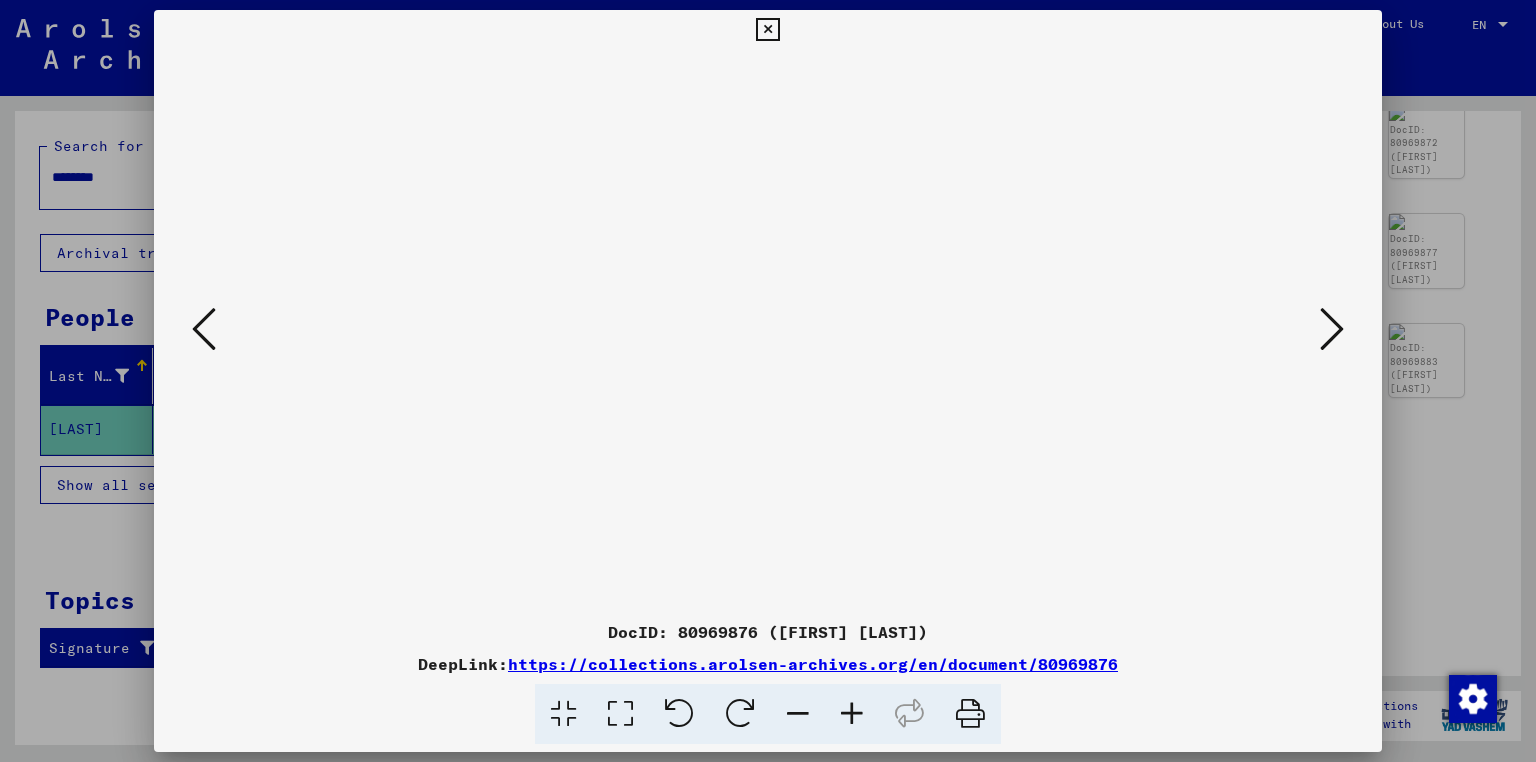 click at bounding box center (204, 329) 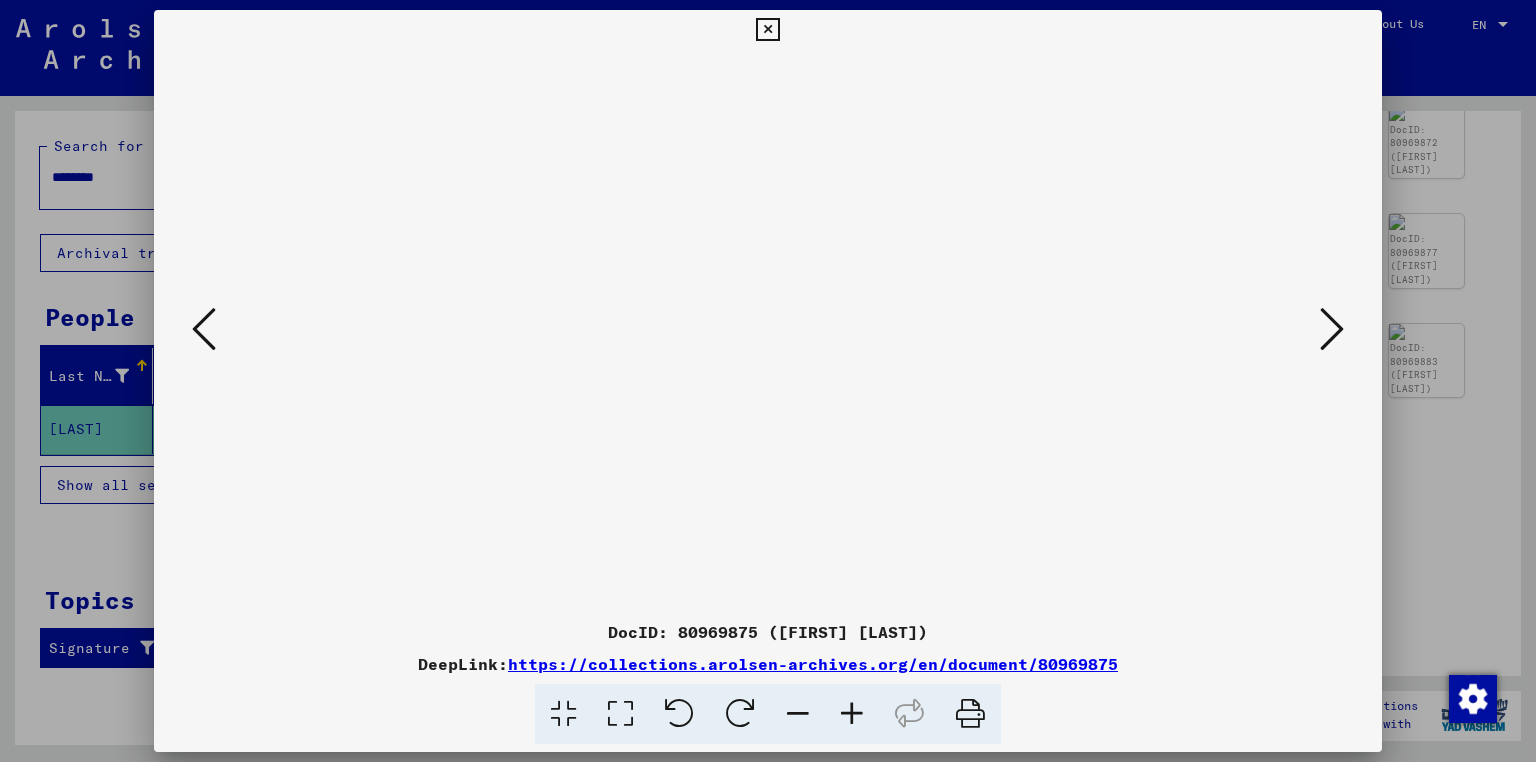 click at bounding box center (204, 329) 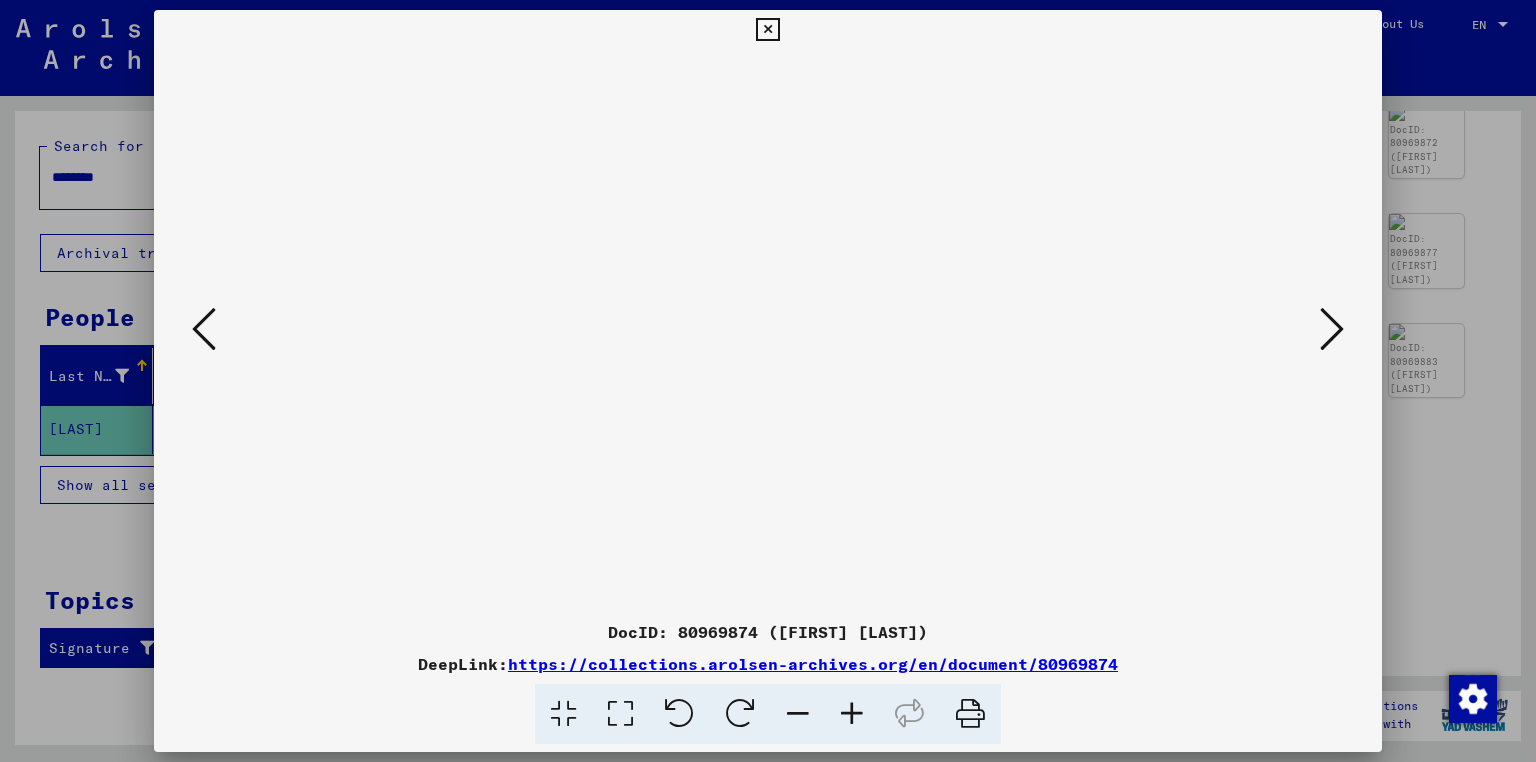 click at bounding box center (204, 329) 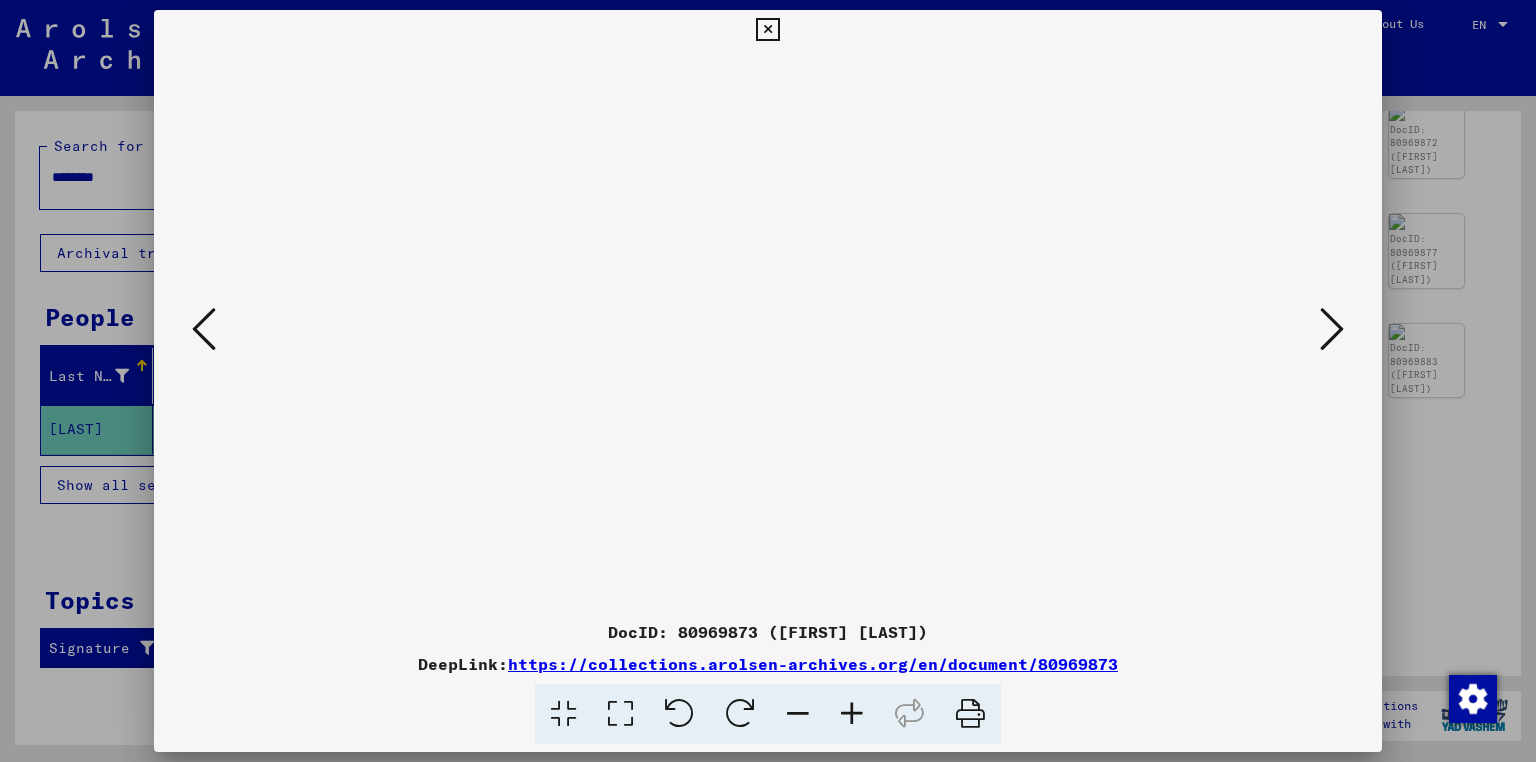 click at bounding box center (204, 329) 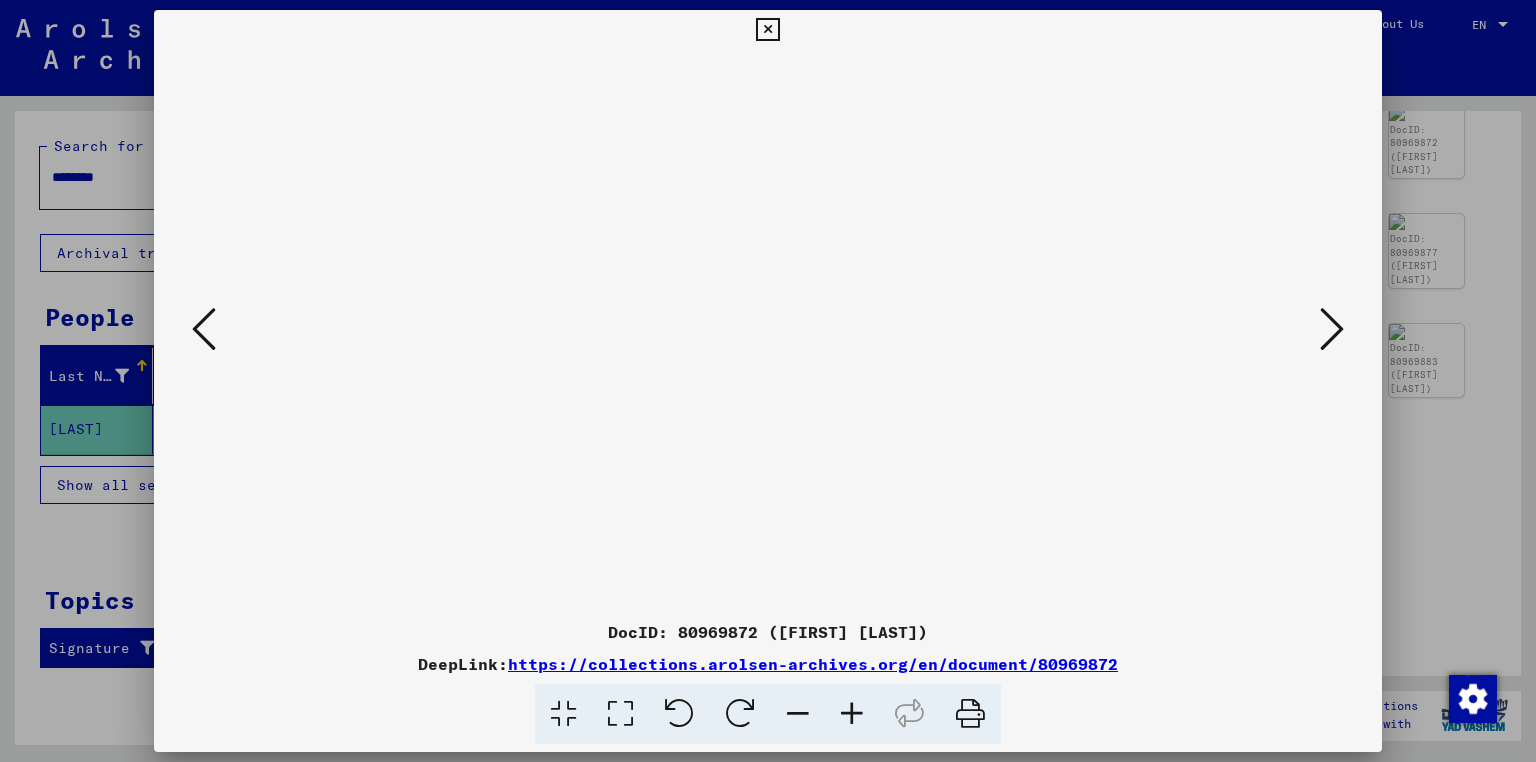 click at bounding box center (204, 329) 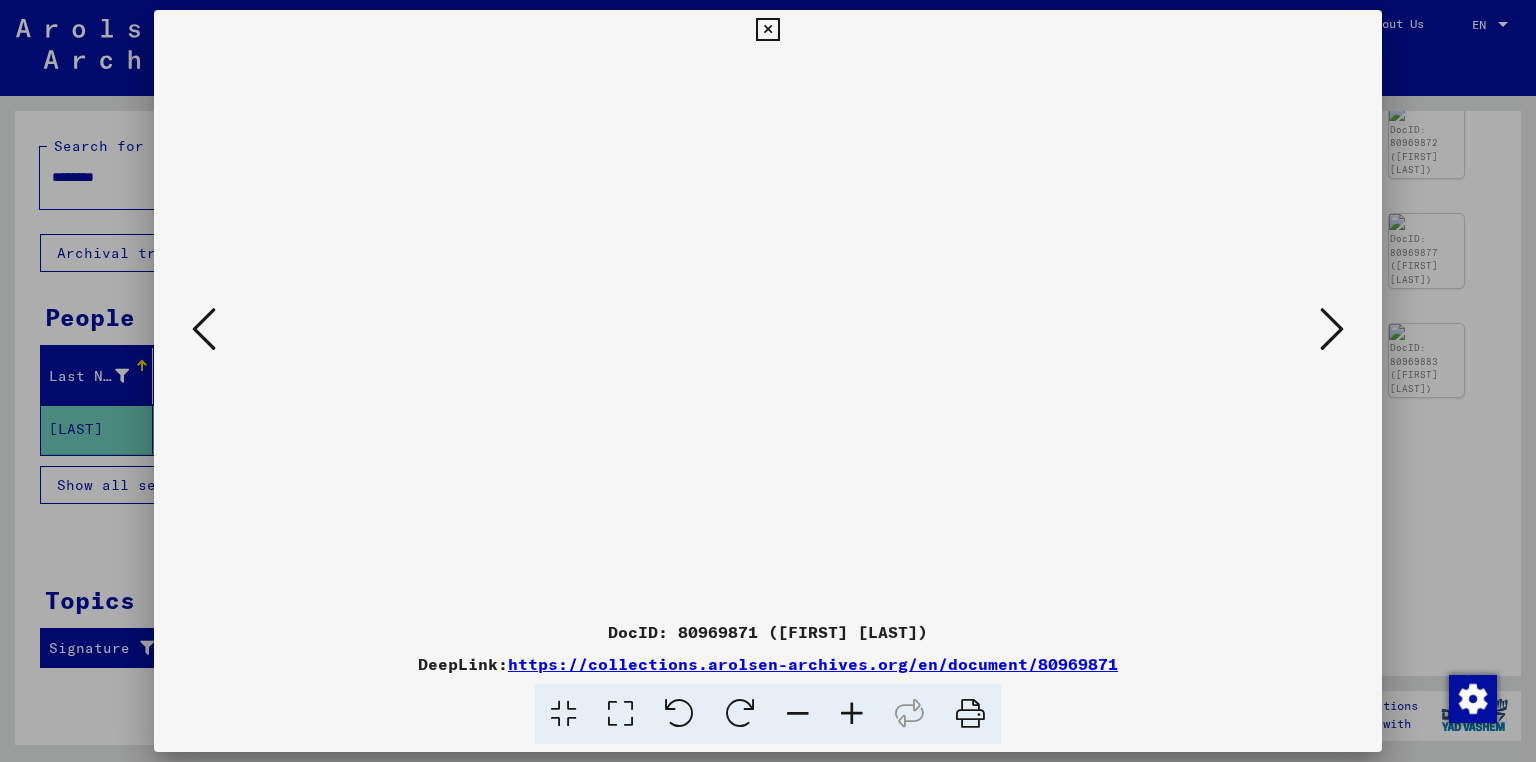 click at bounding box center (204, 329) 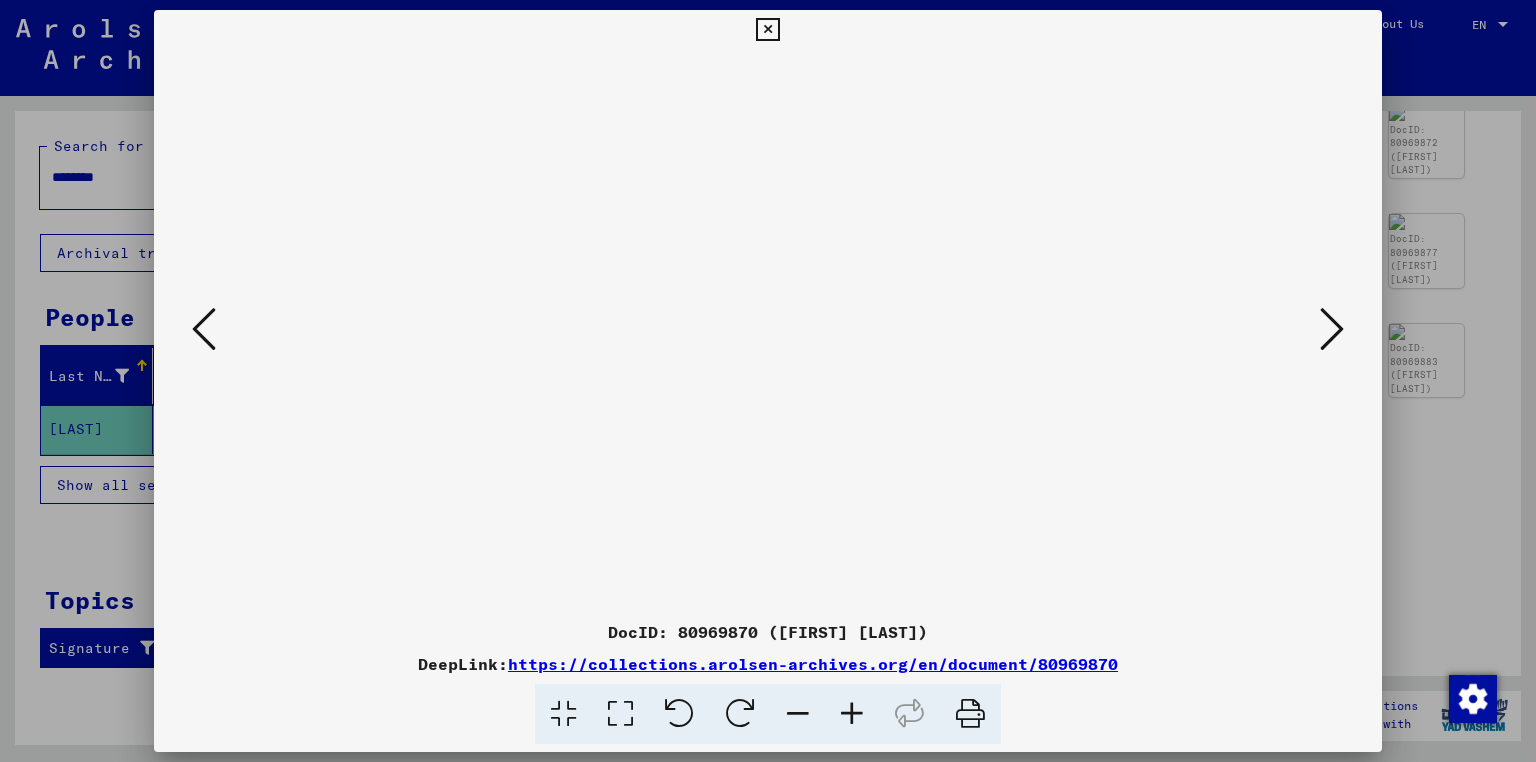 click at bounding box center [204, 329] 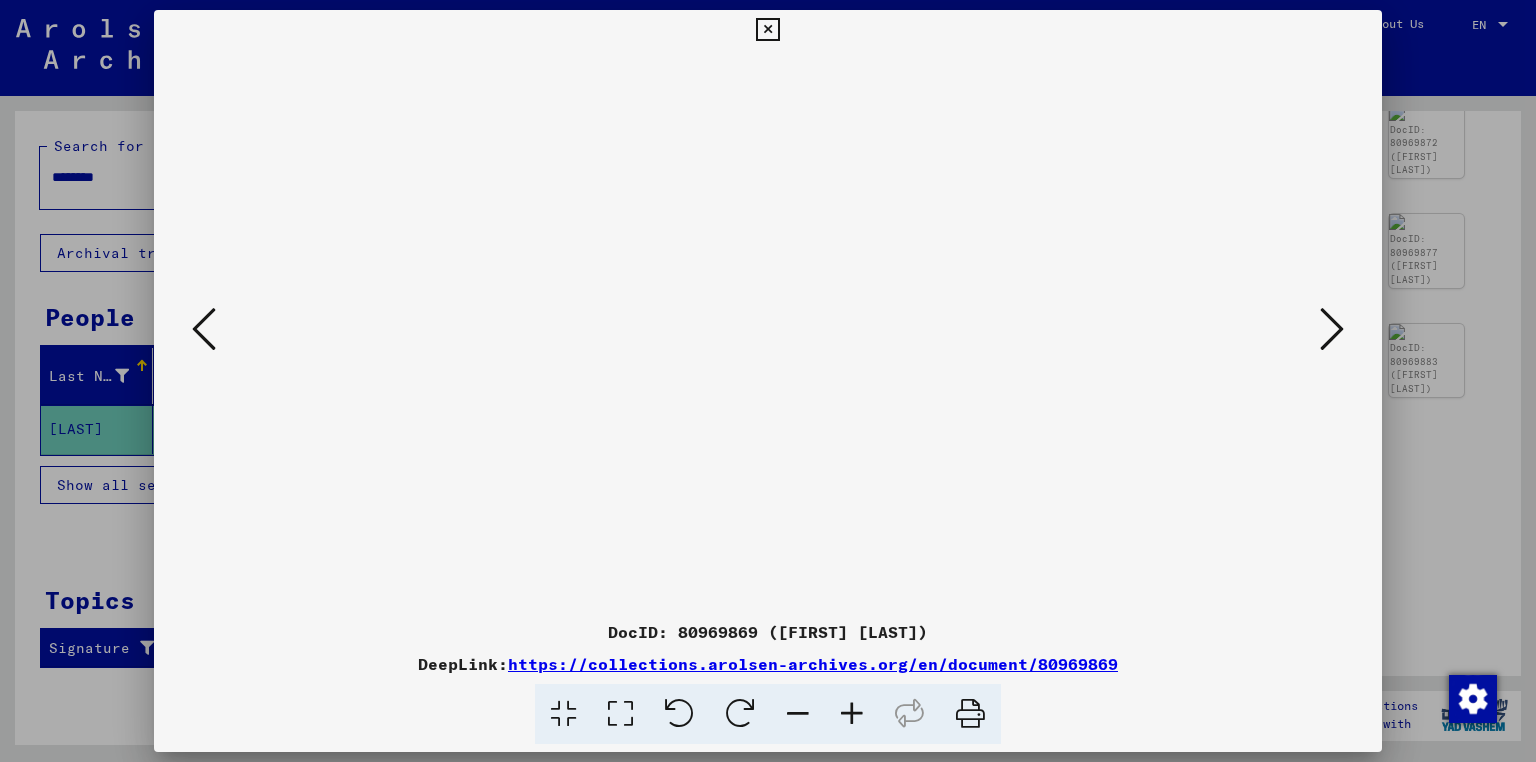 click at bounding box center [204, 329] 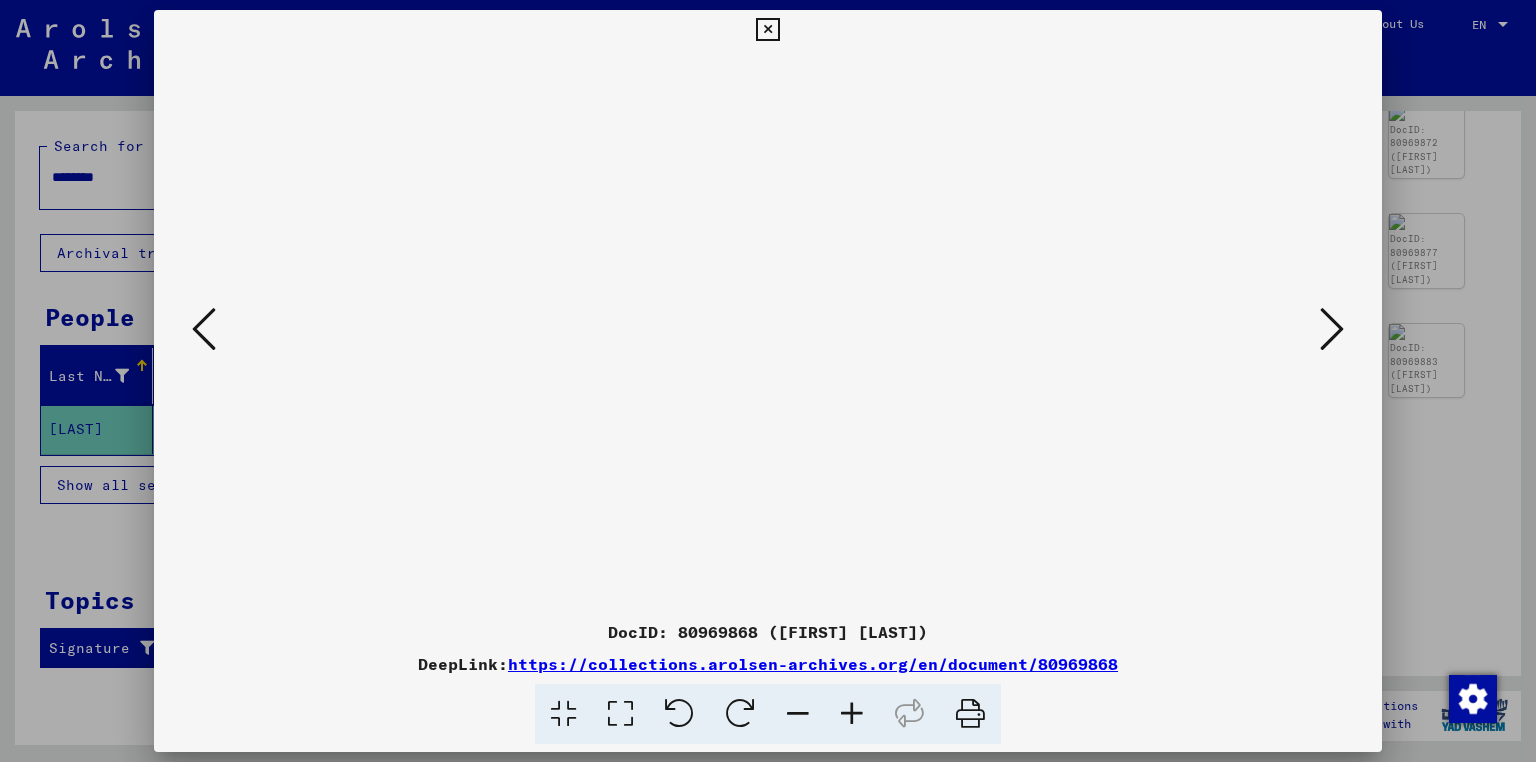click at bounding box center (204, 329) 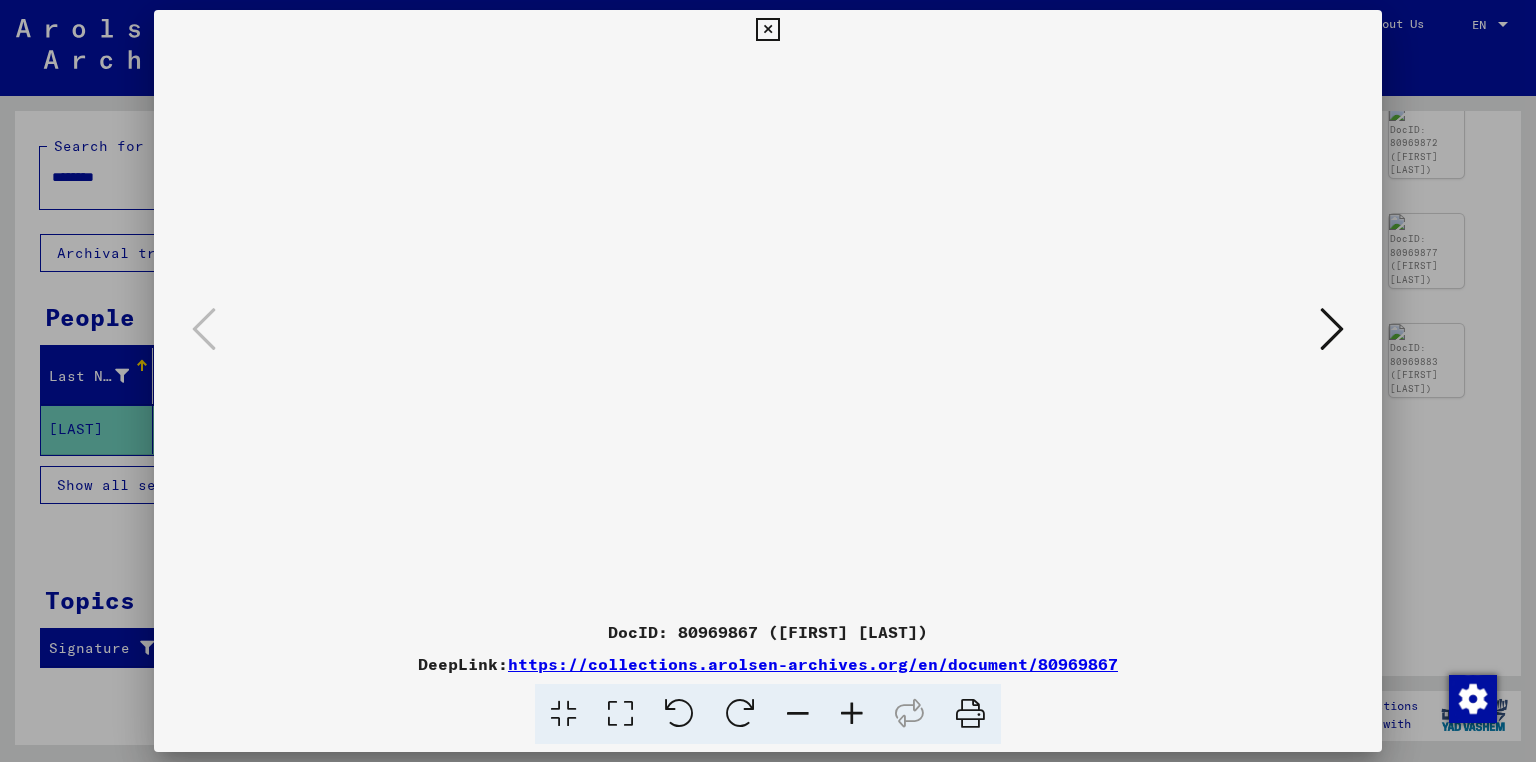 click at bounding box center [1332, 329] 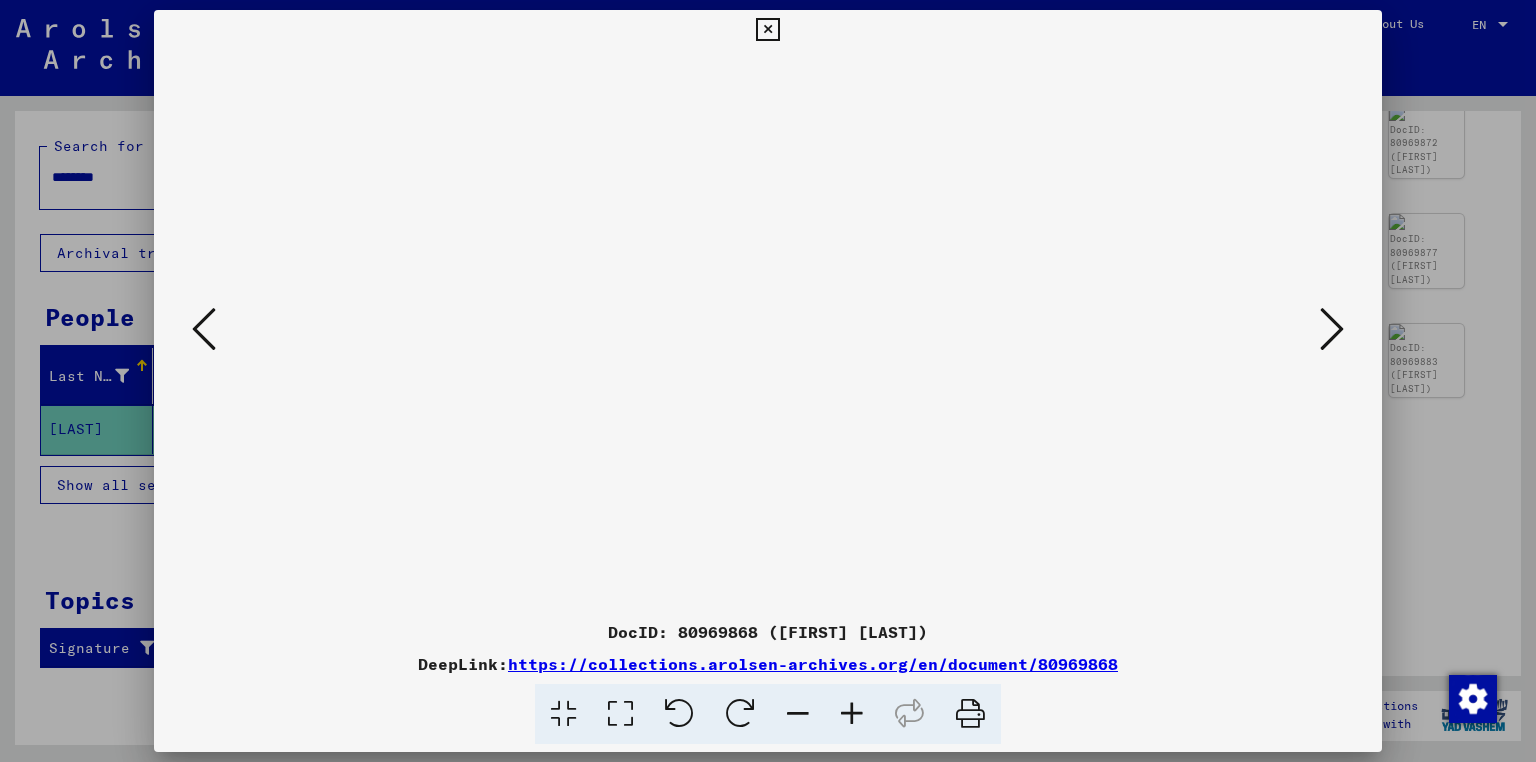 click at bounding box center (1332, 329) 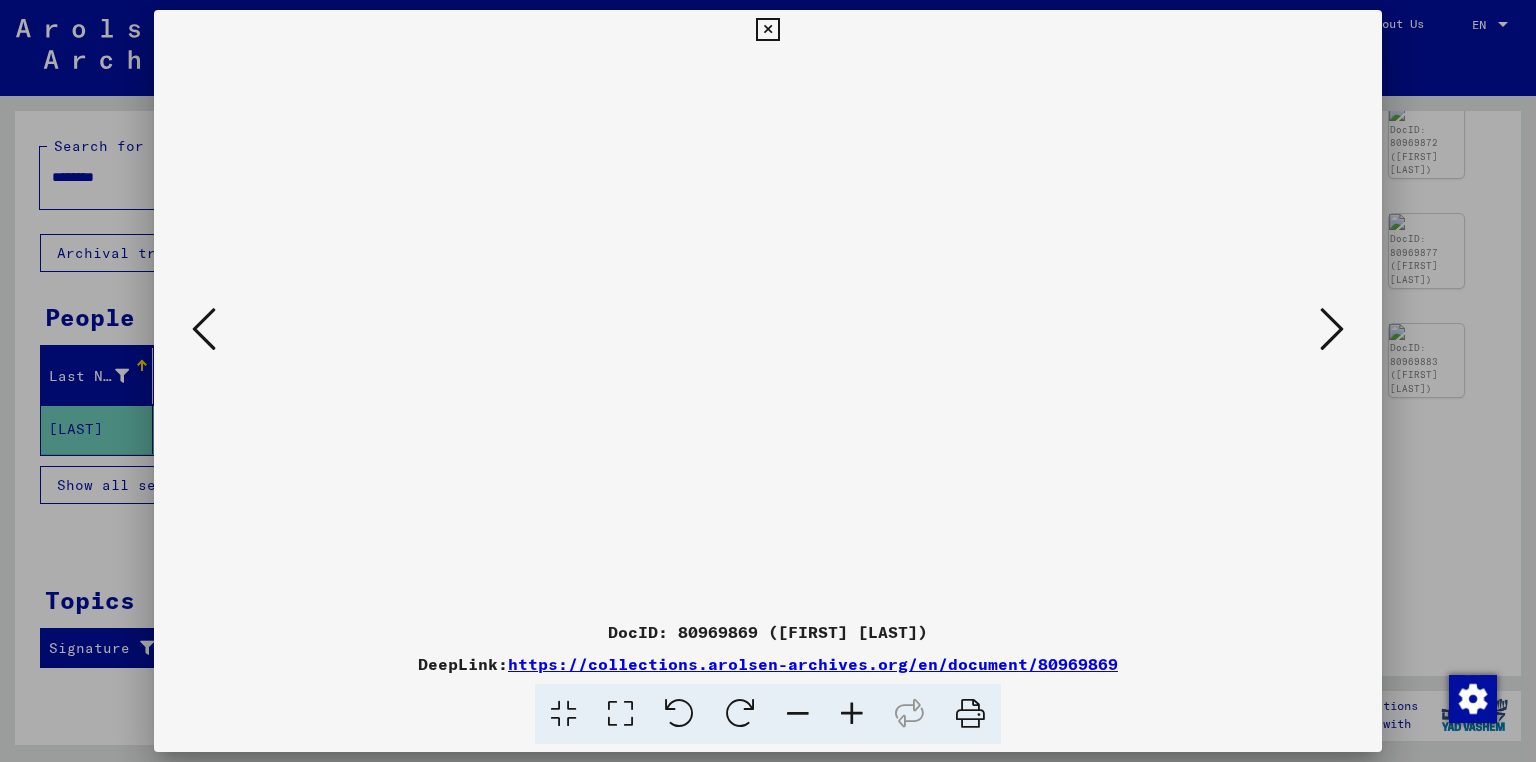 click at bounding box center (1332, 329) 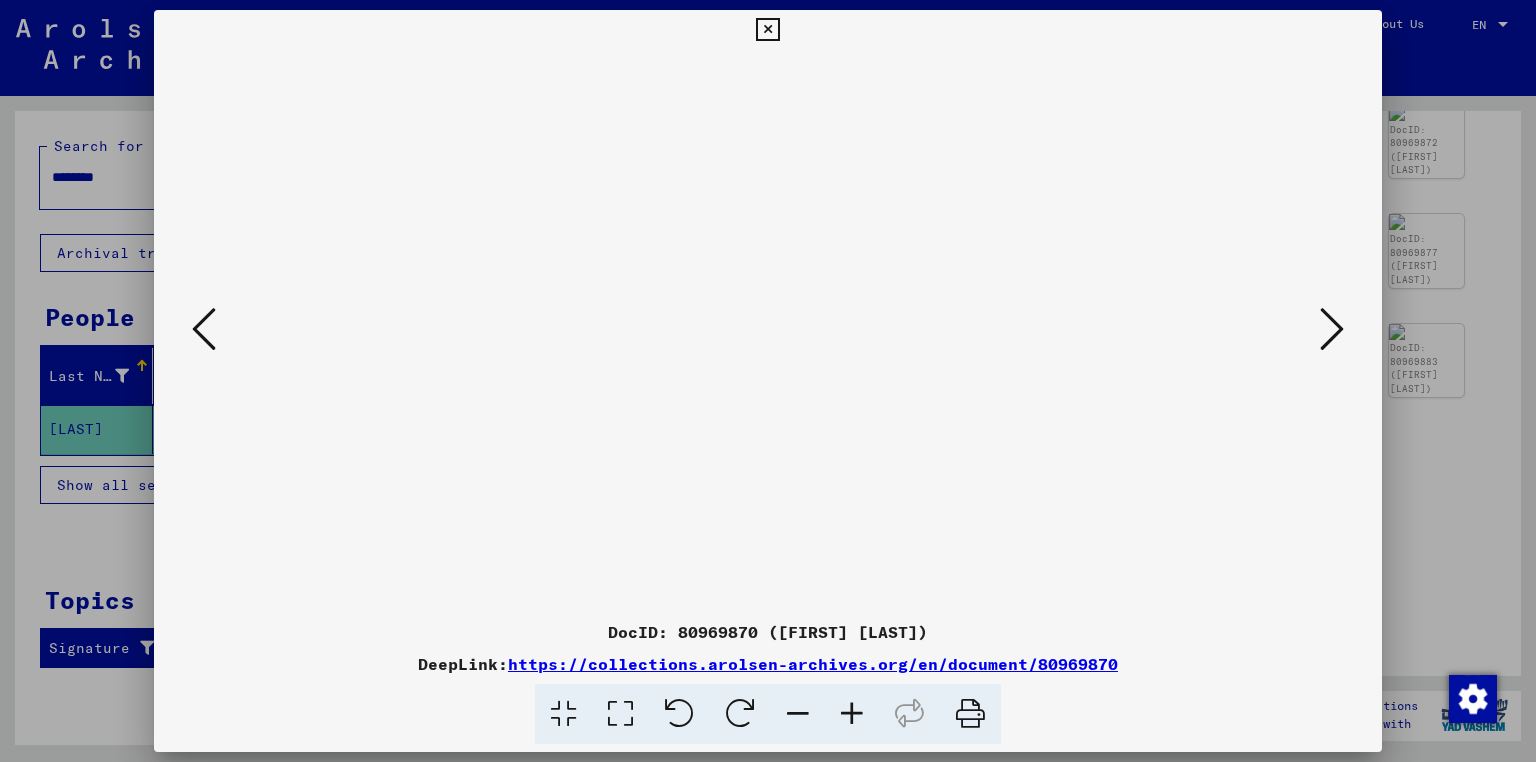 click at bounding box center [1332, 329] 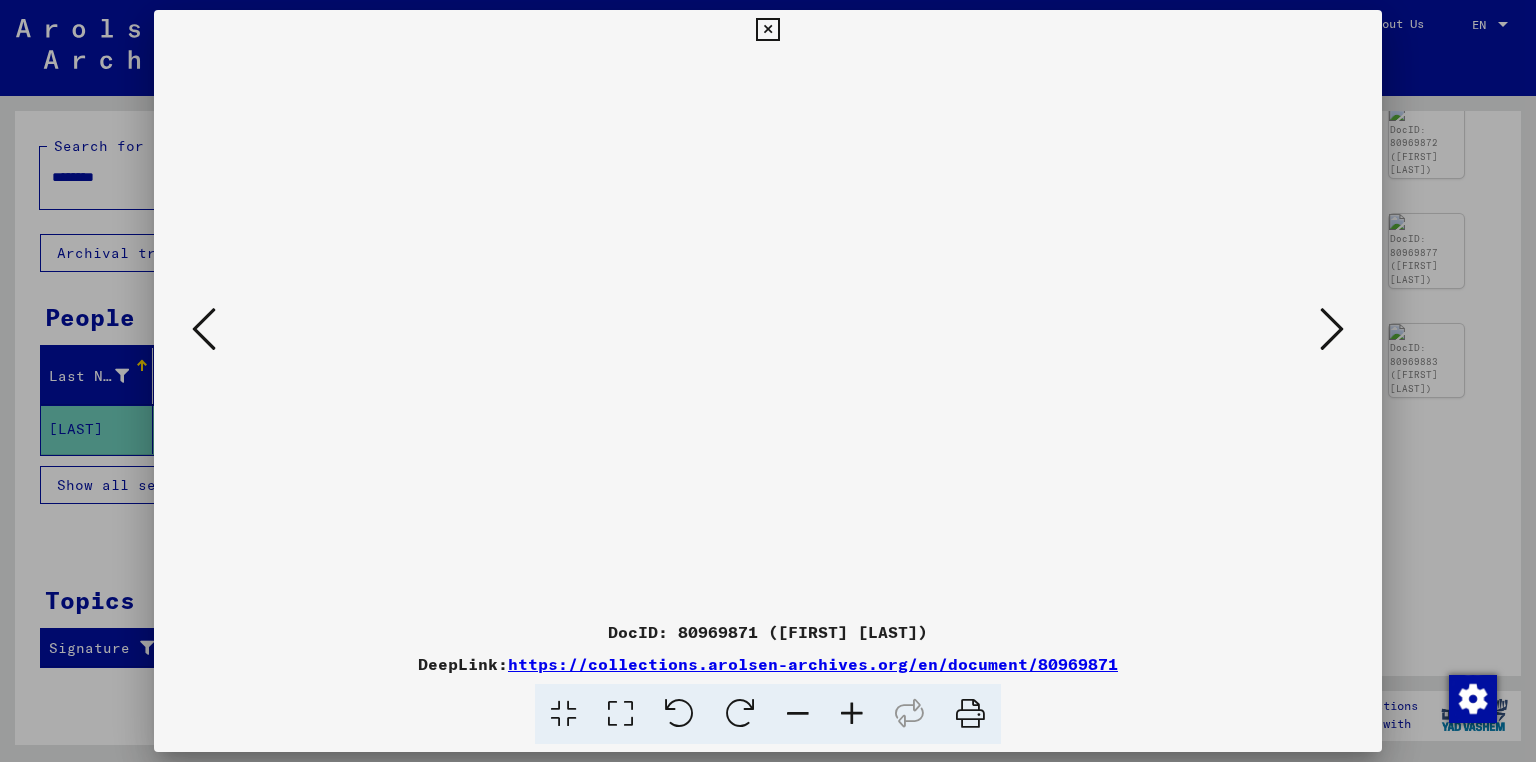 click at bounding box center (1332, 329) 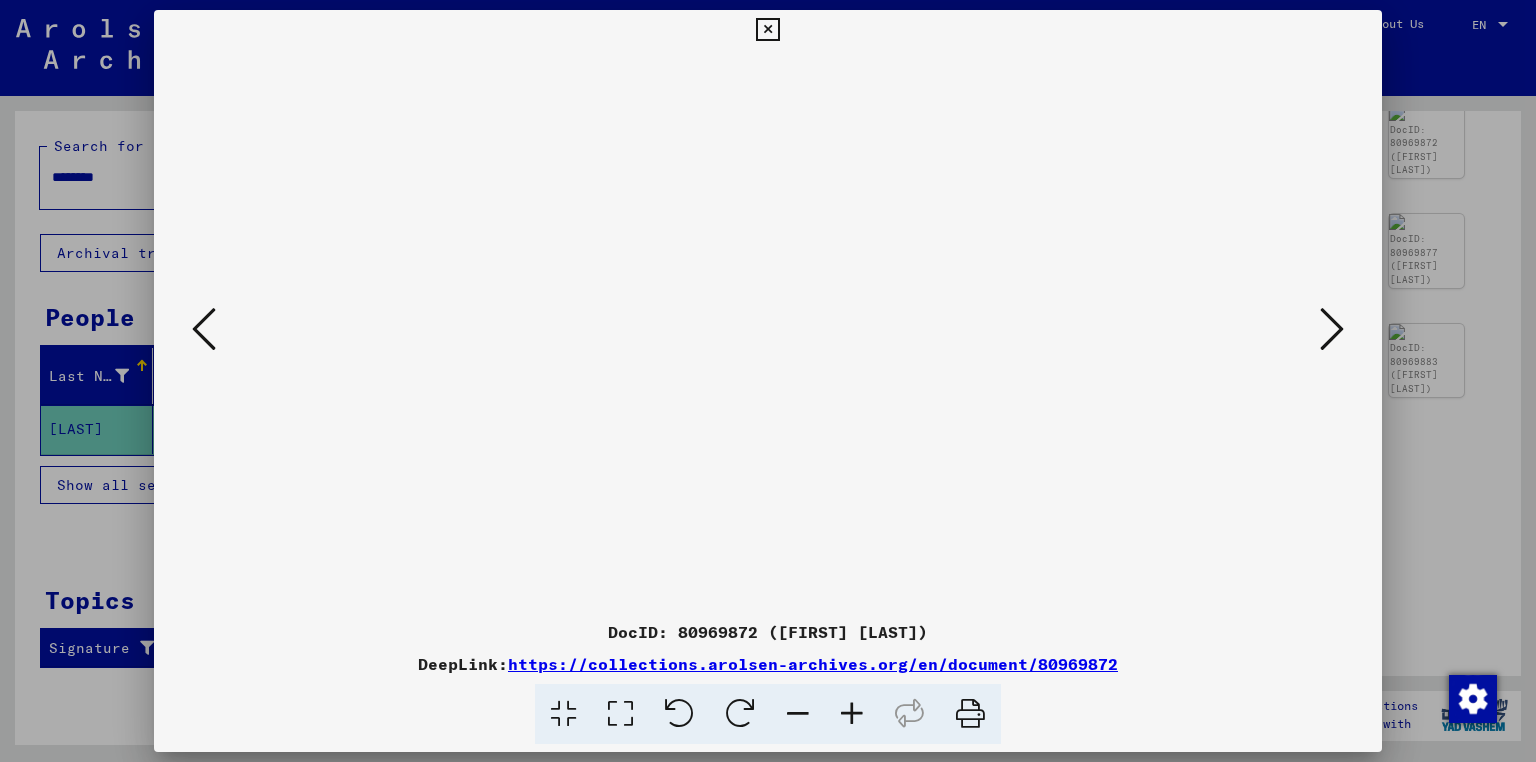 click at bounding box center (1332, 329) 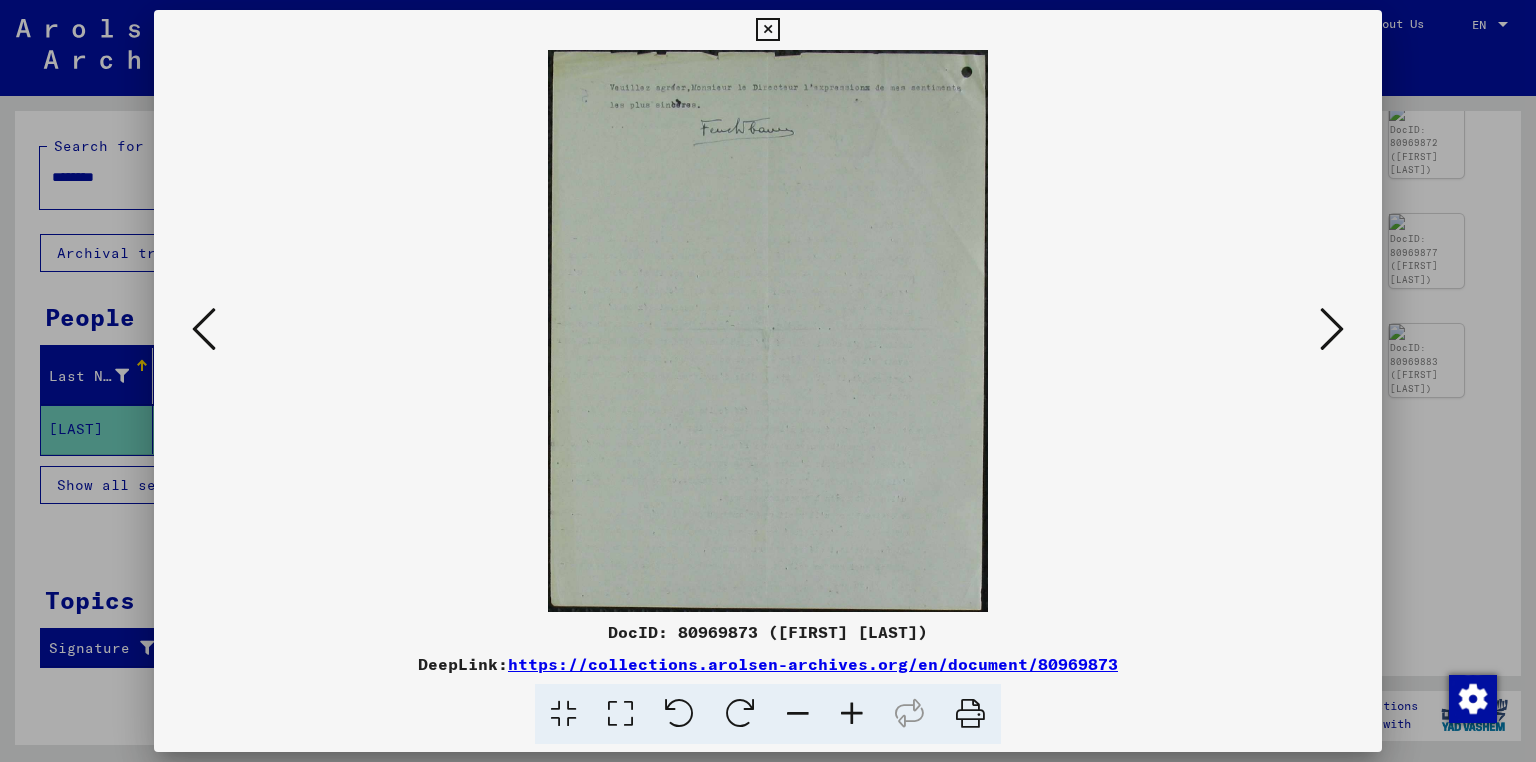 click at bounding box center [1332, 329] 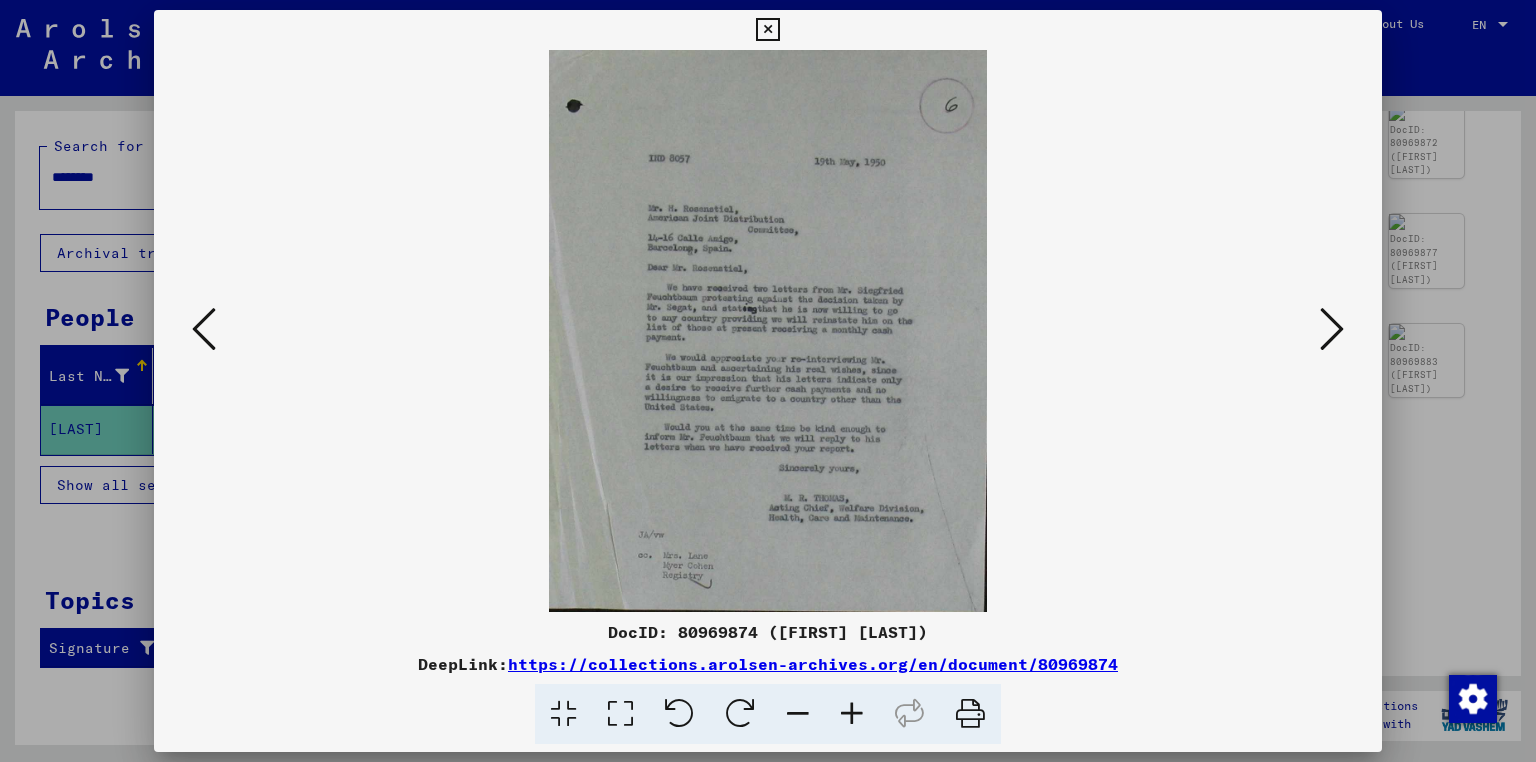click at bounding box center [1332, 329] 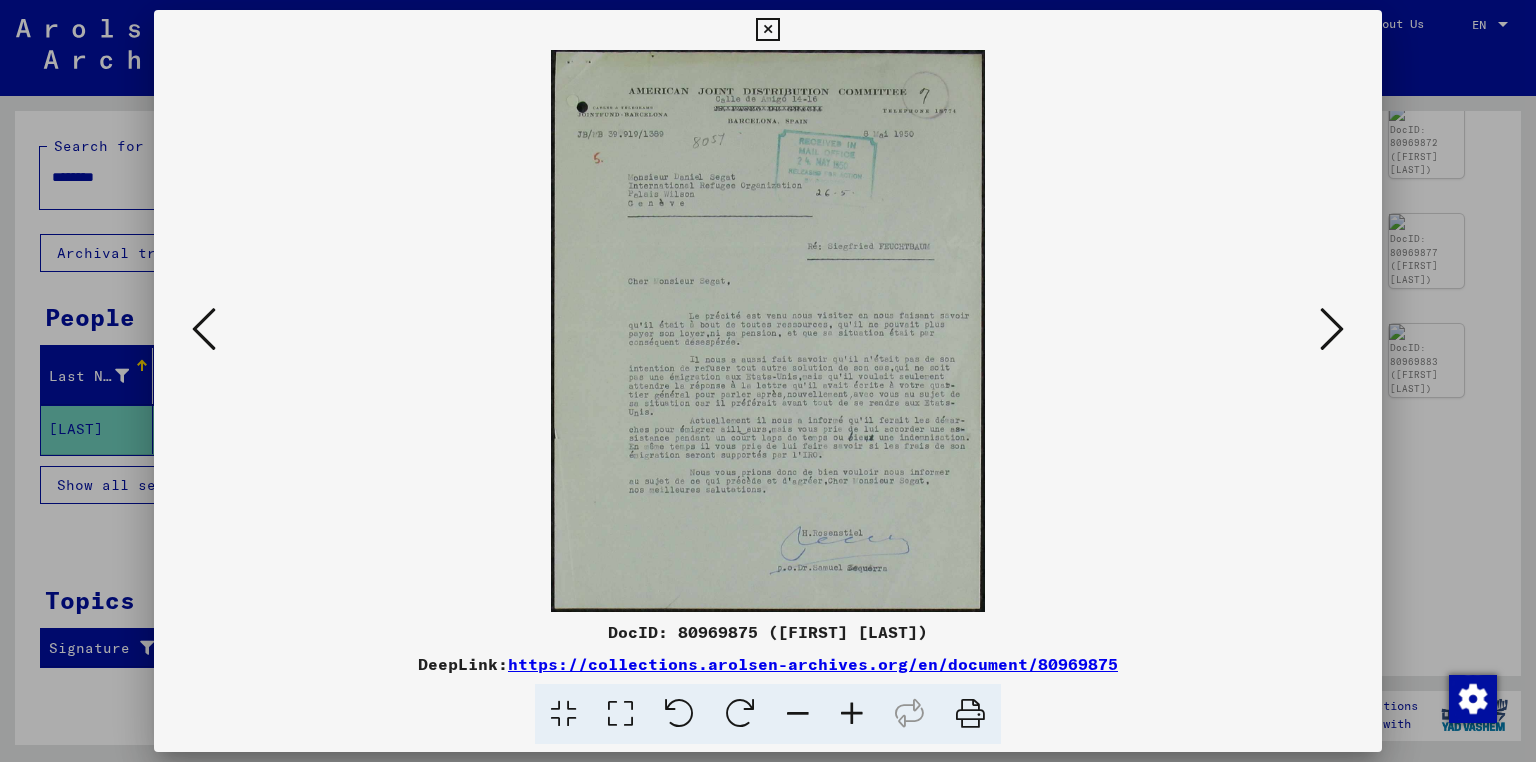 click at bounding box center (1332, 329) 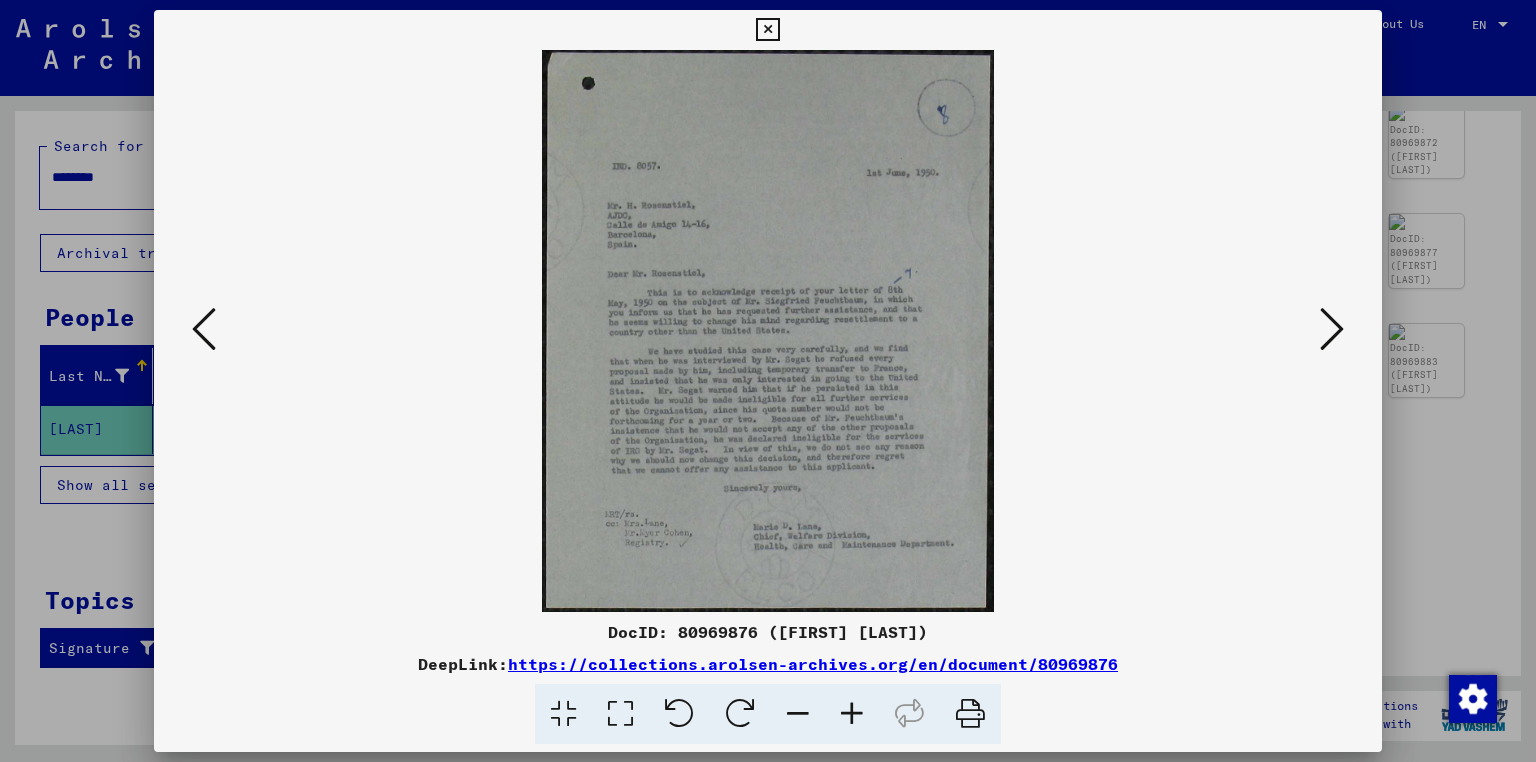 click at bounding box center [1332, 329] 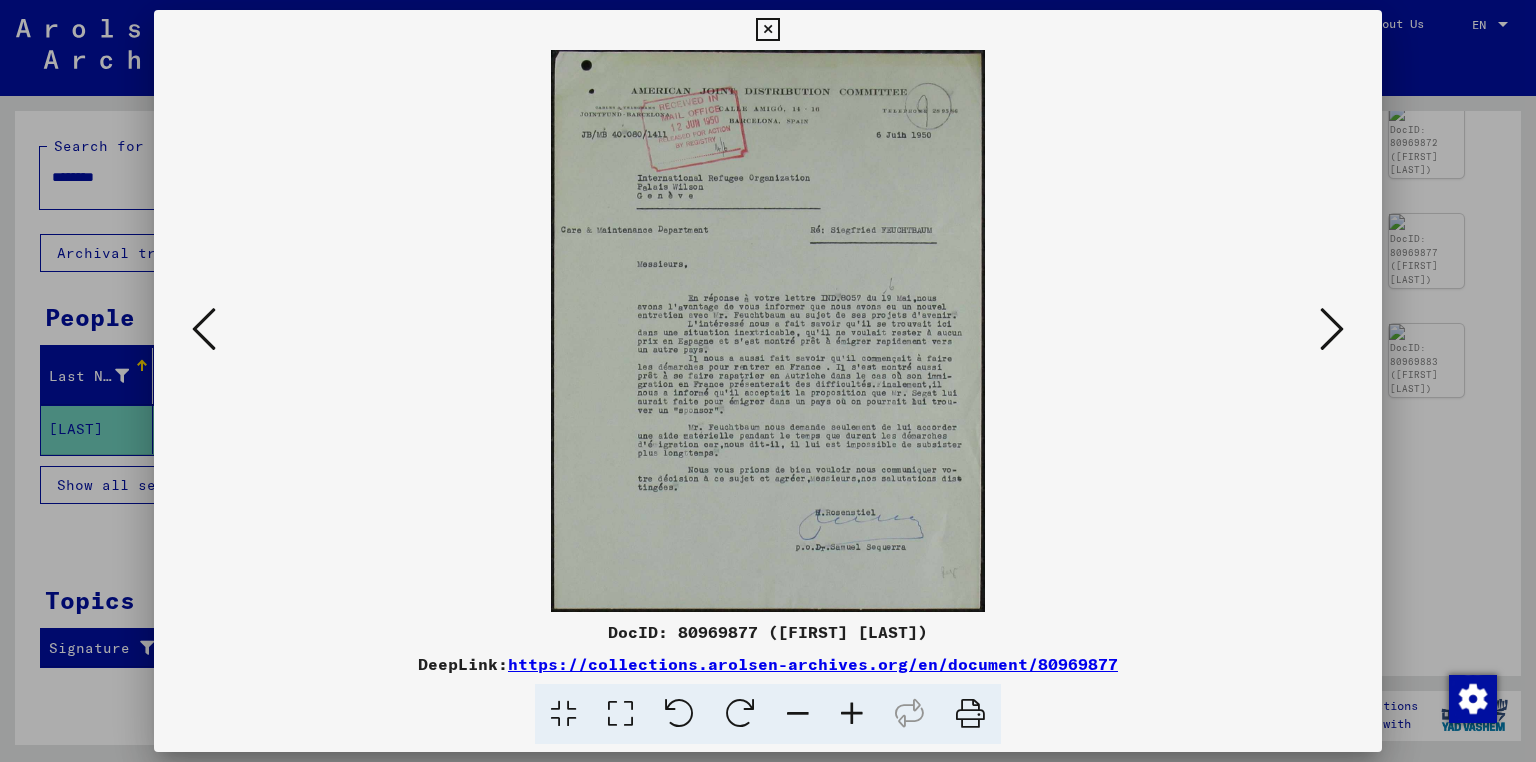 click at bounding box center [1332, 329] 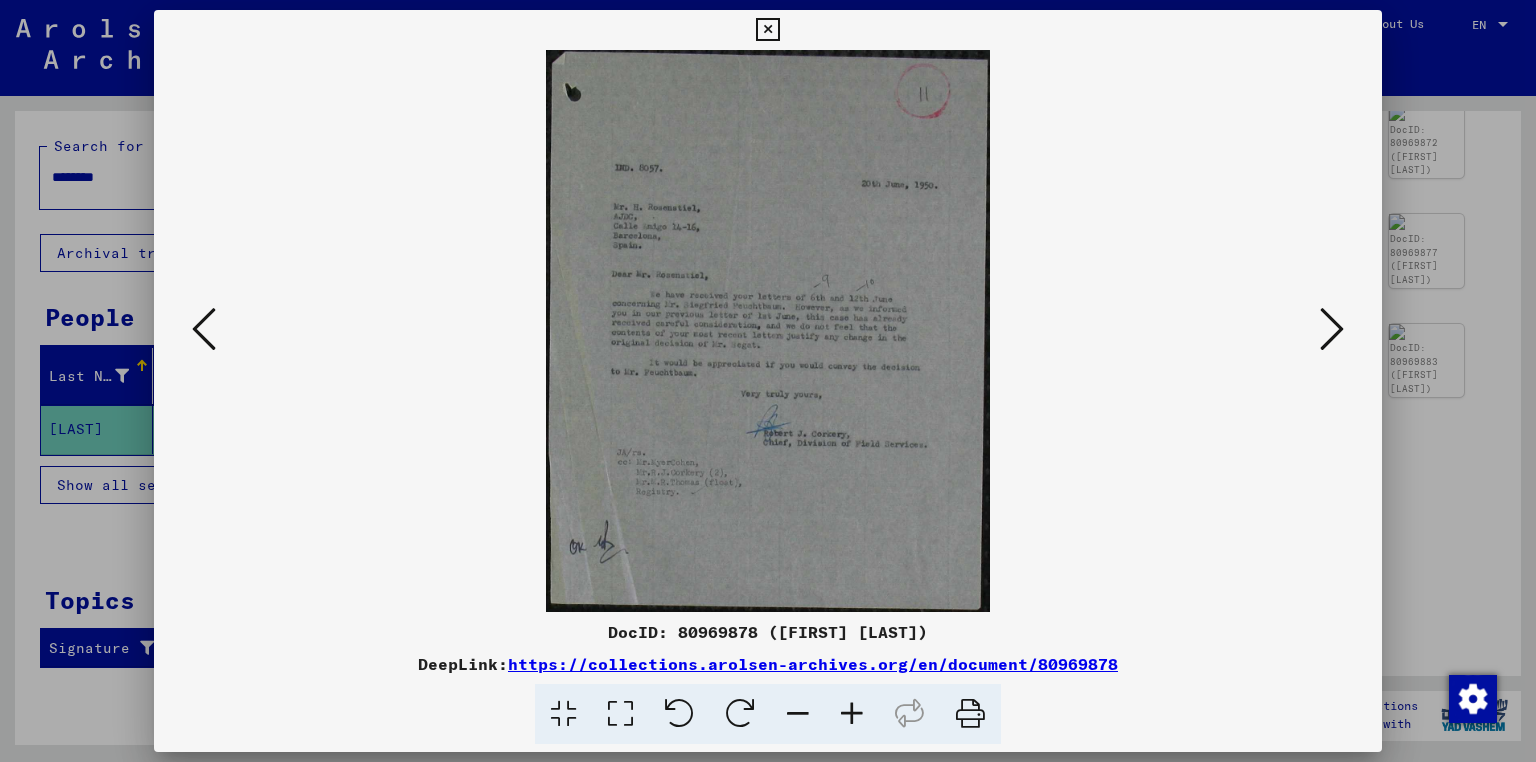 click at bounding box center [1332, 329] 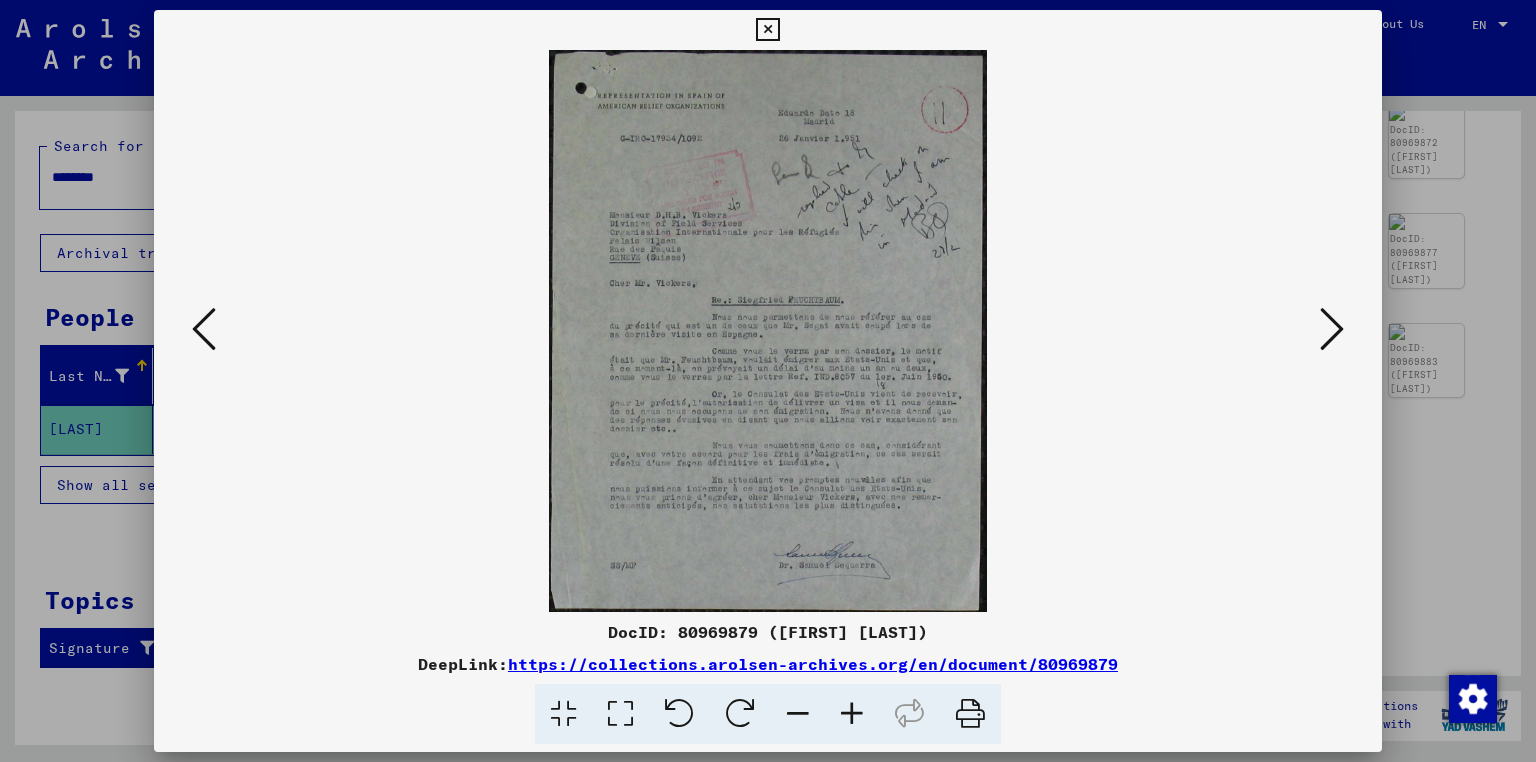 click at bounding box center [1332, 329] 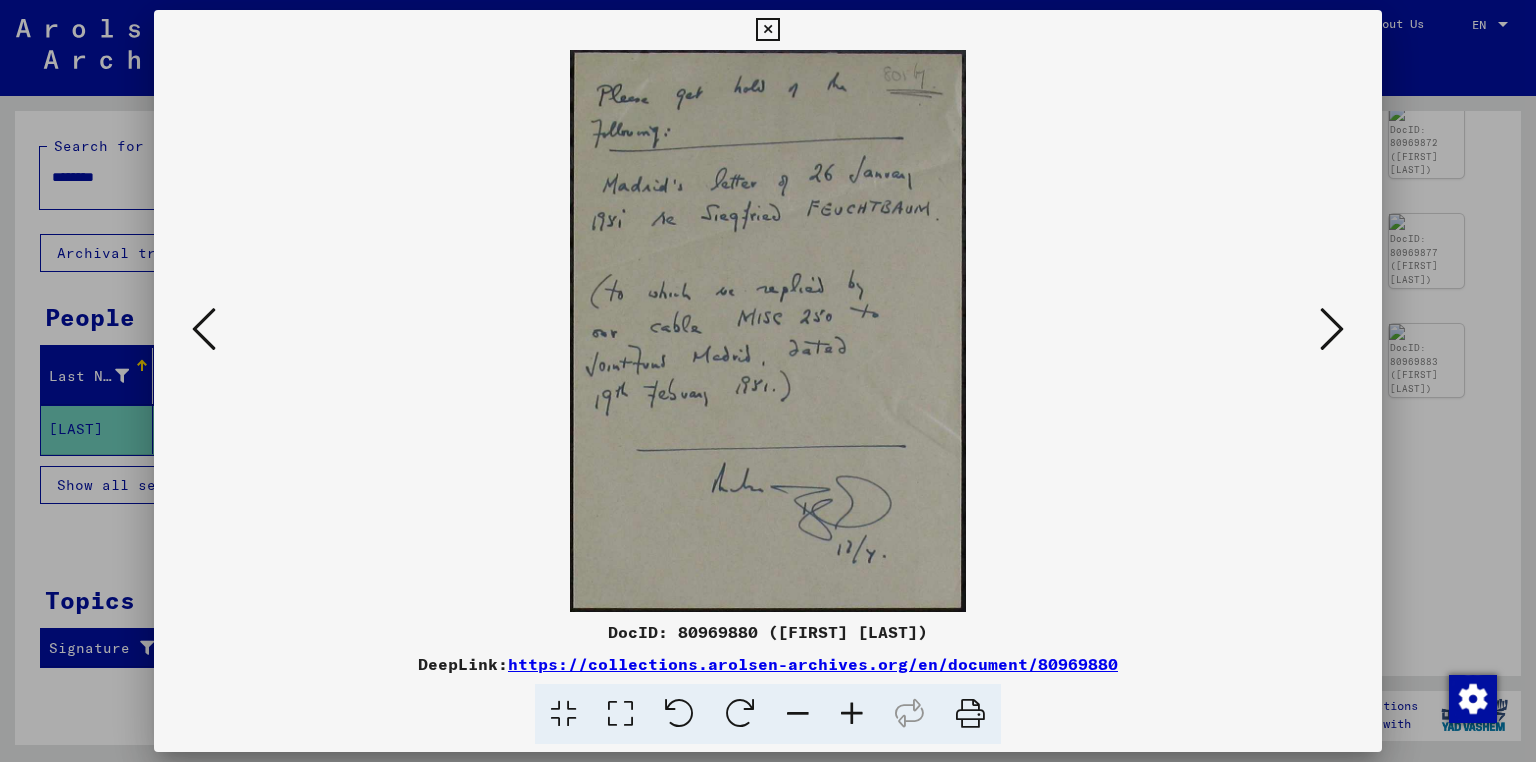 click at bounding box center [1332, 329] 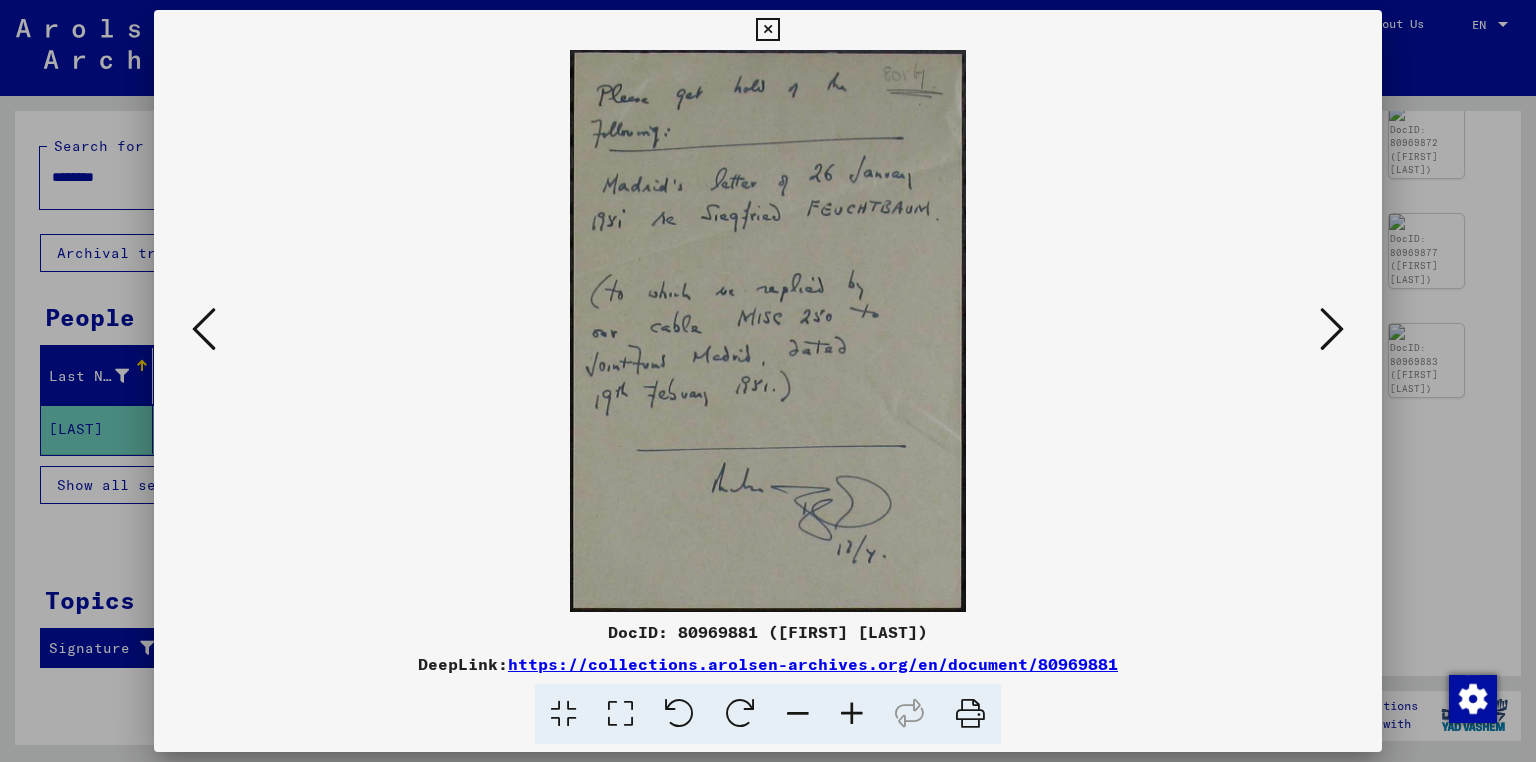 click at bounding box center (1332, 329) 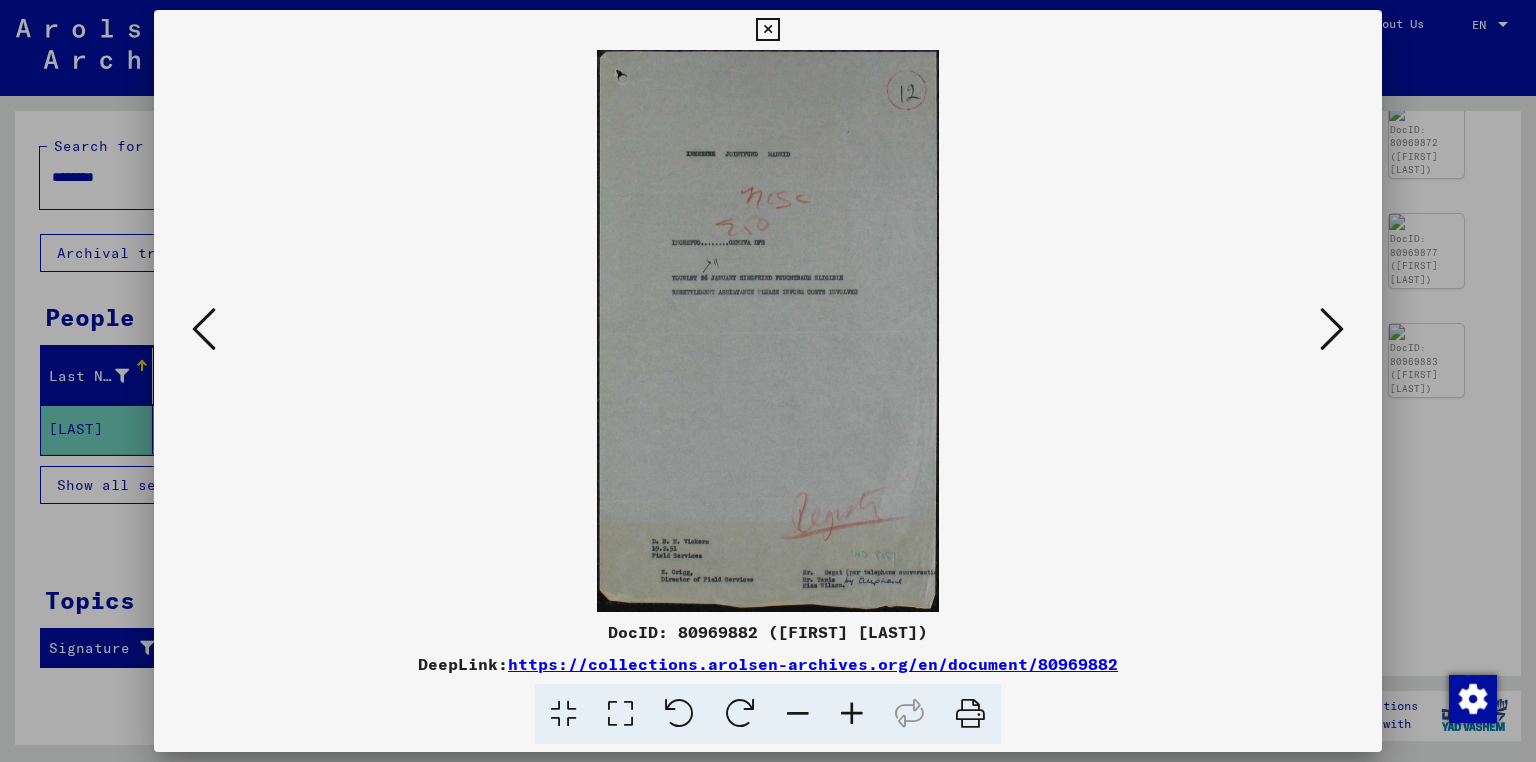 click at bounding box center (1332, 329) 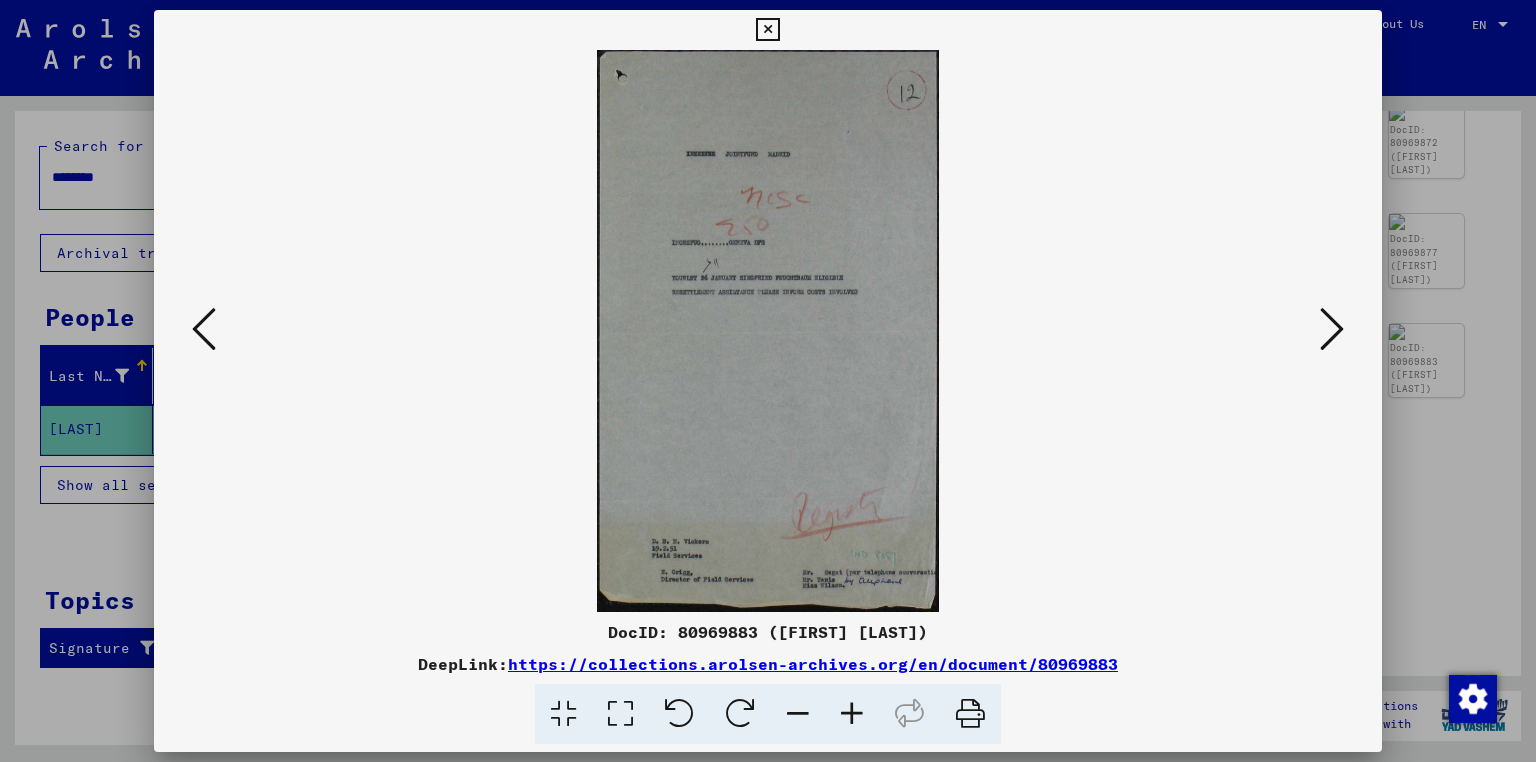 click at bounding box center (1332, 329) 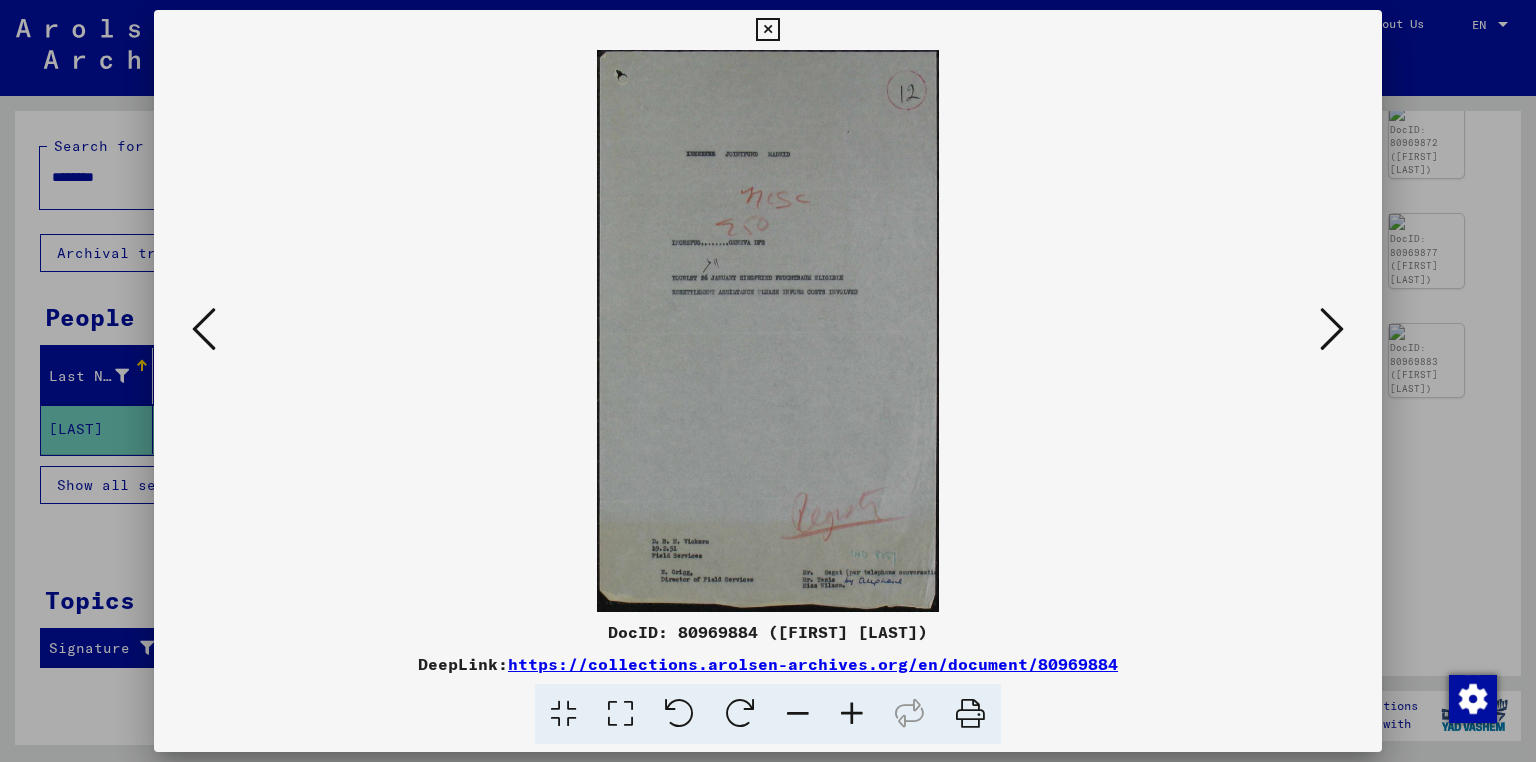 click at bounding box center (1332, 329) 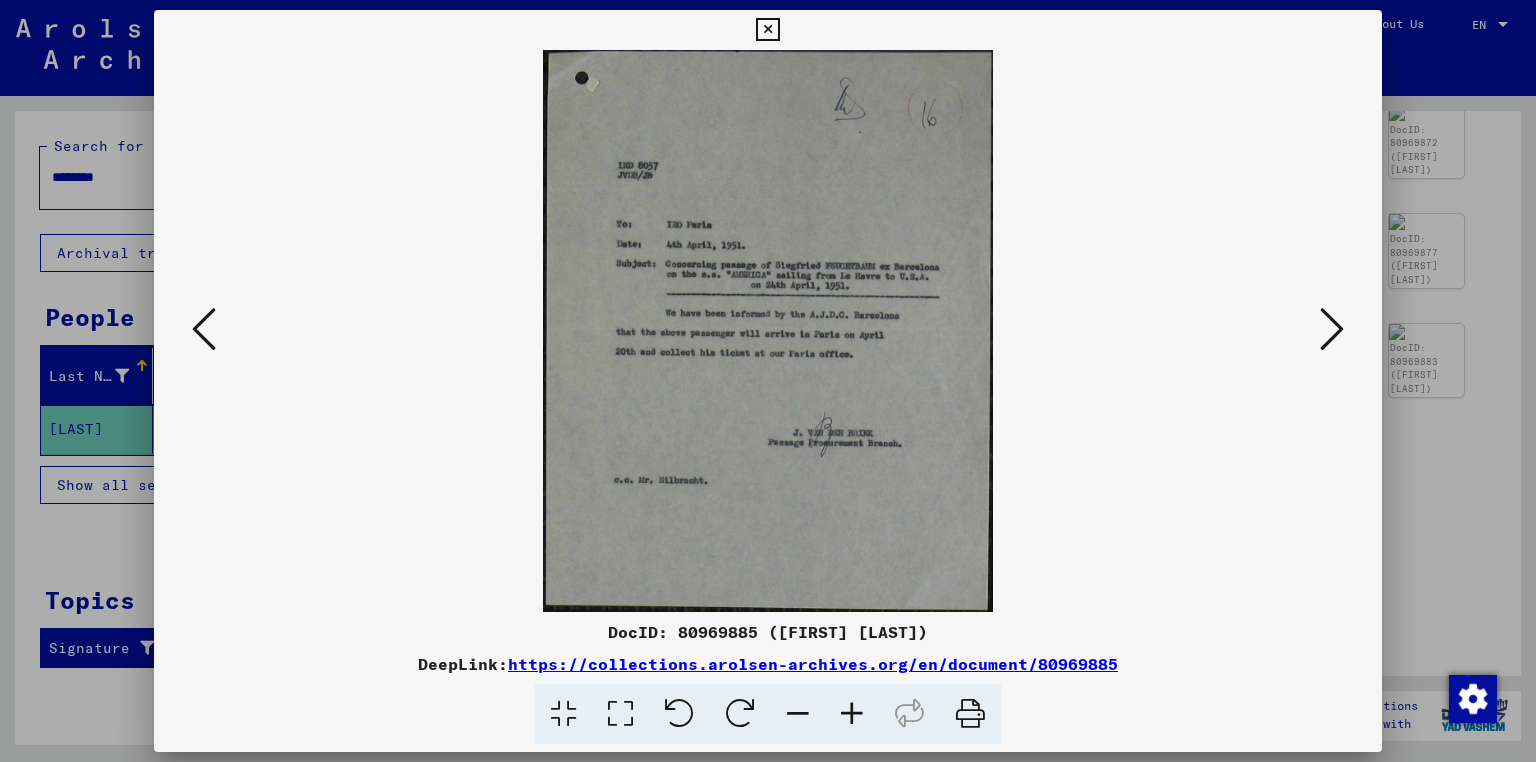 click at bounding box center (1332, 329) 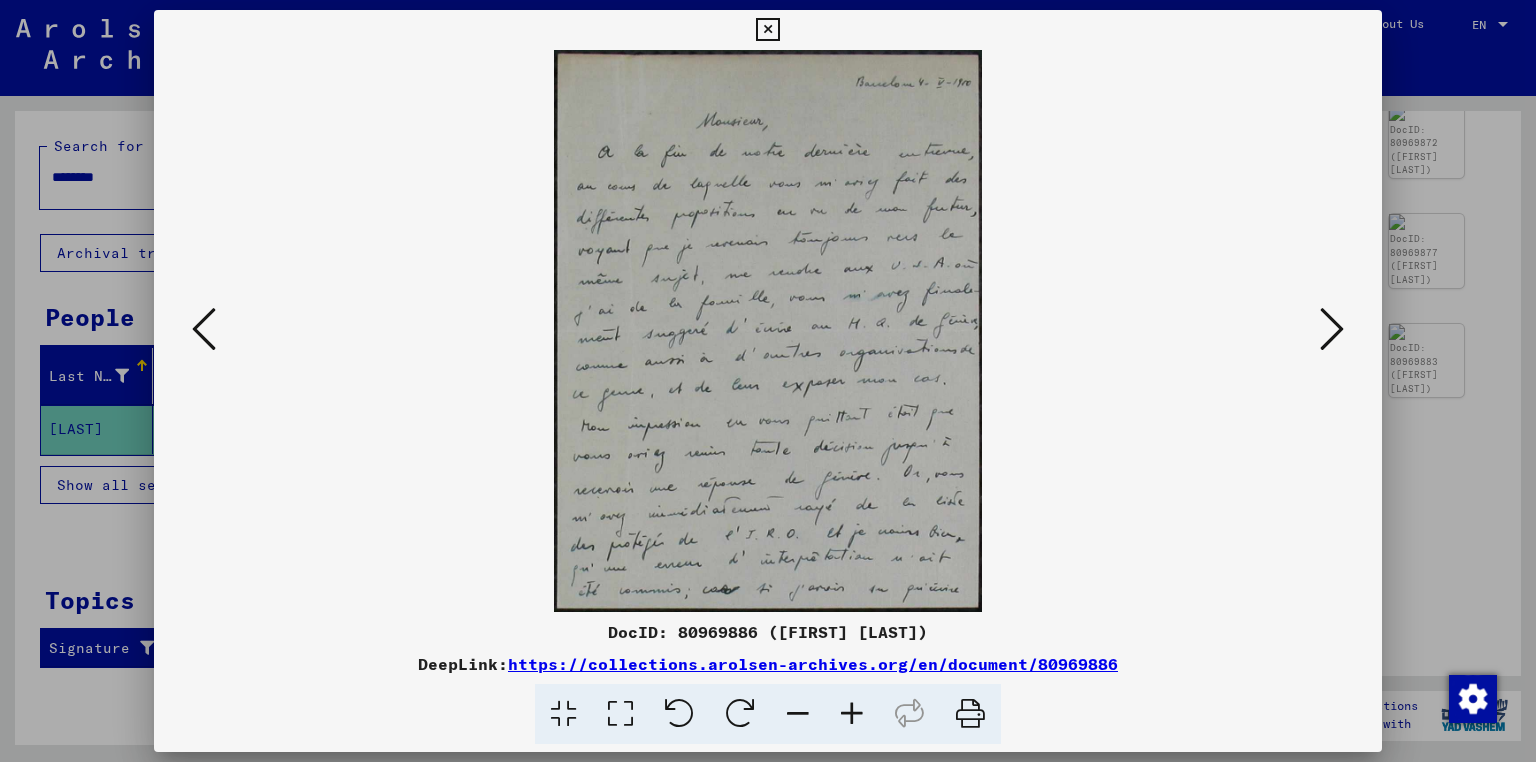 click at bounding box center (1332, 329) 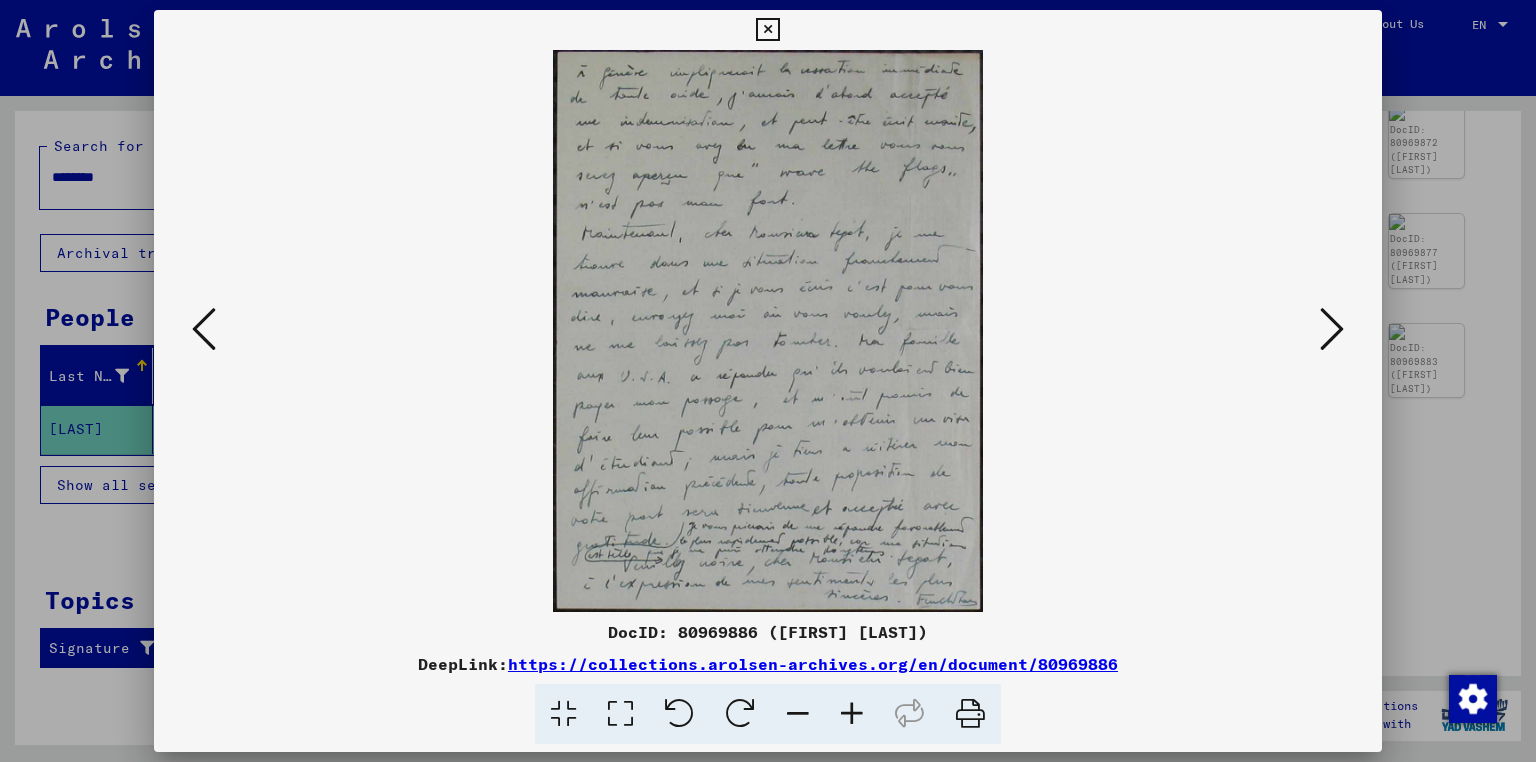 click at bounding box center [1332, 329] 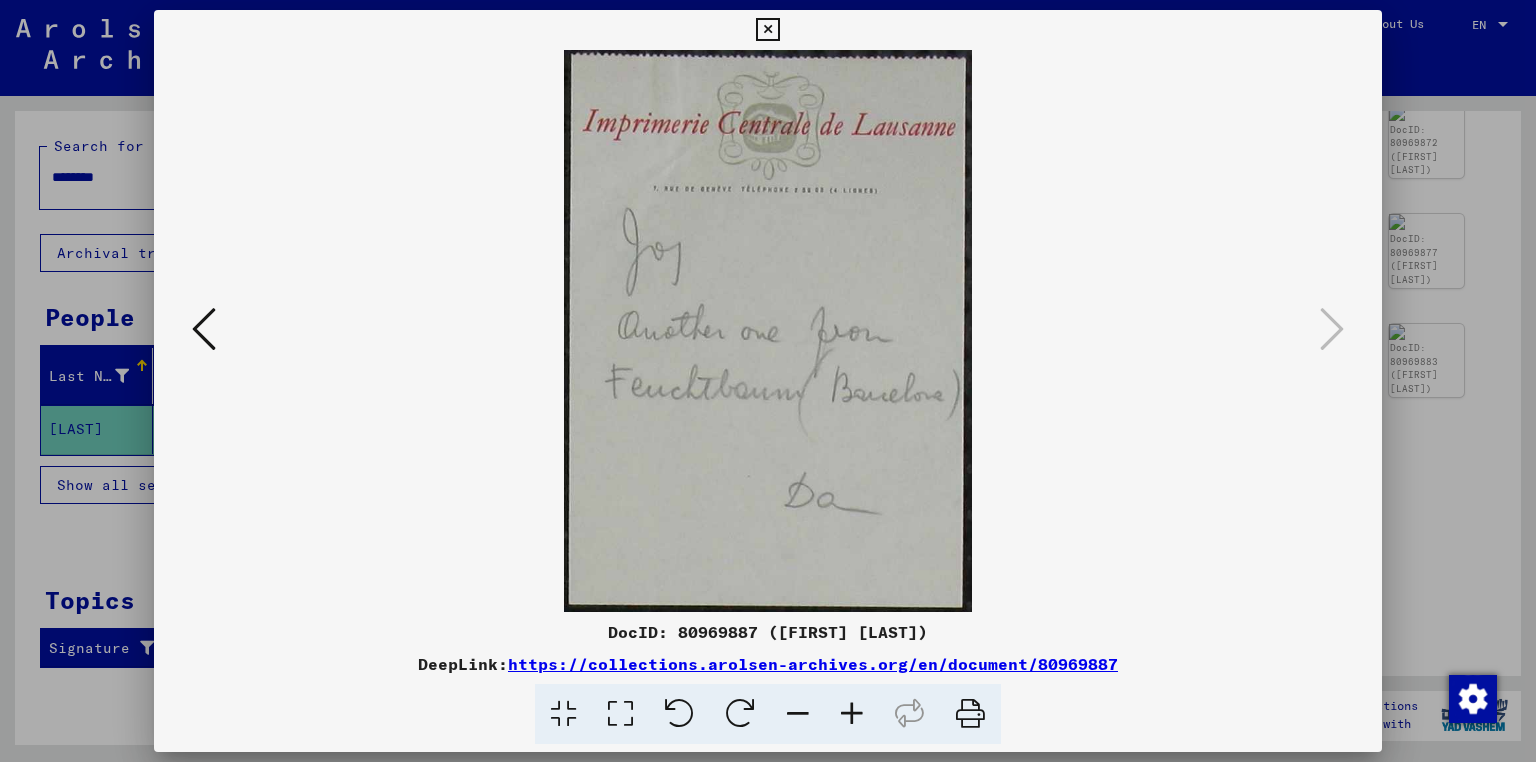 click at bounding box center [767, 30] 